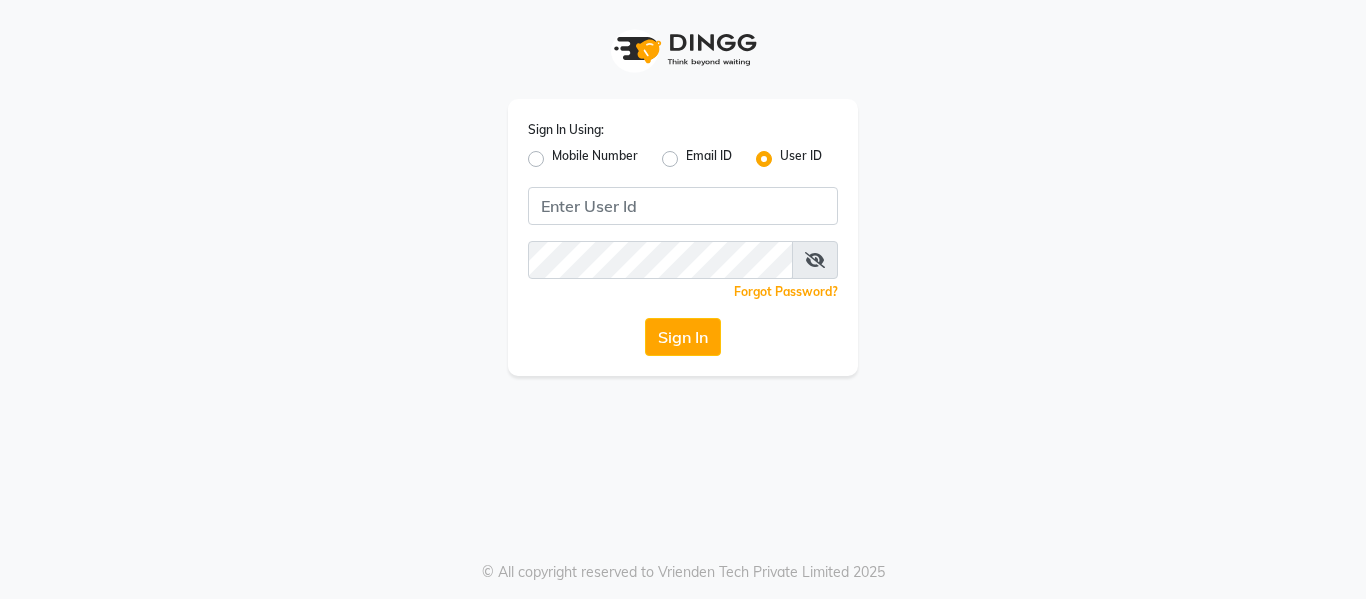 scroll, scrollTop: 0, scrollLeft: 0, axis: both 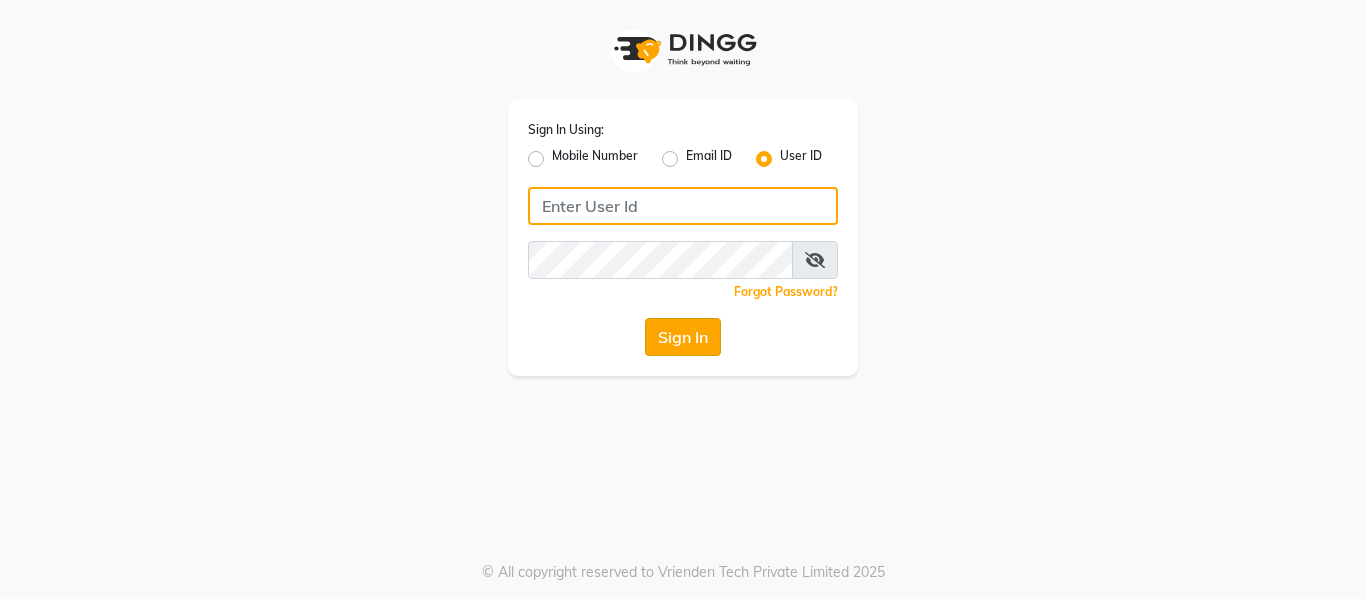 type on "9620411676" 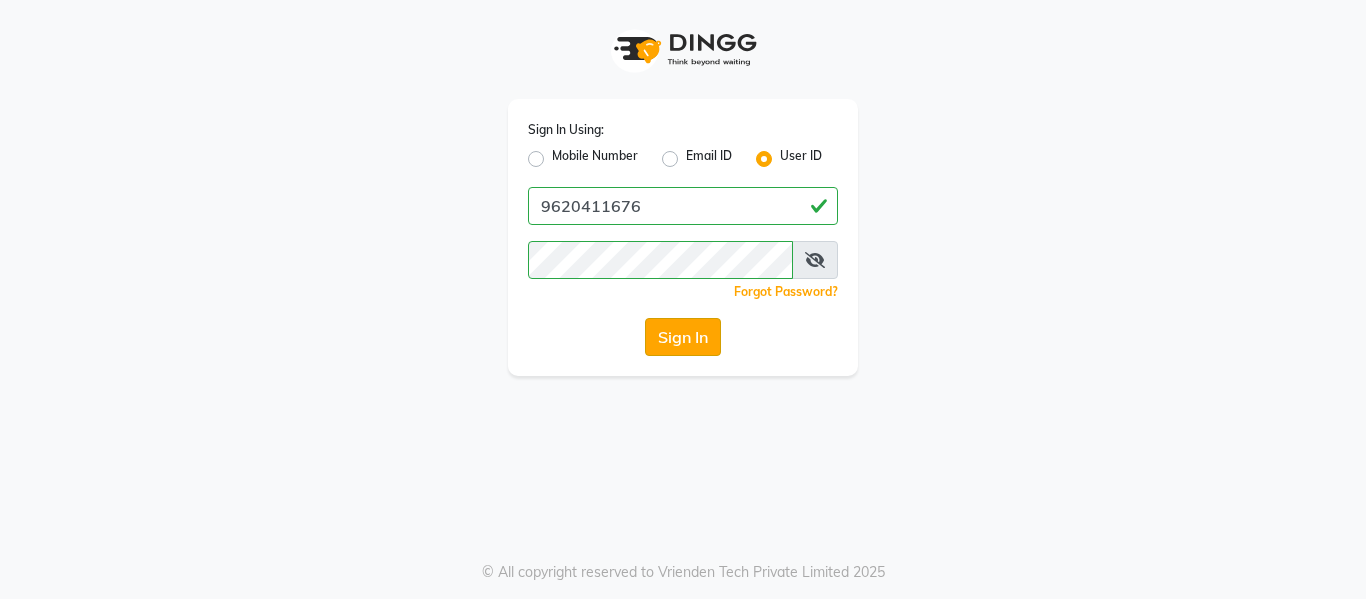 click on "Sign In" 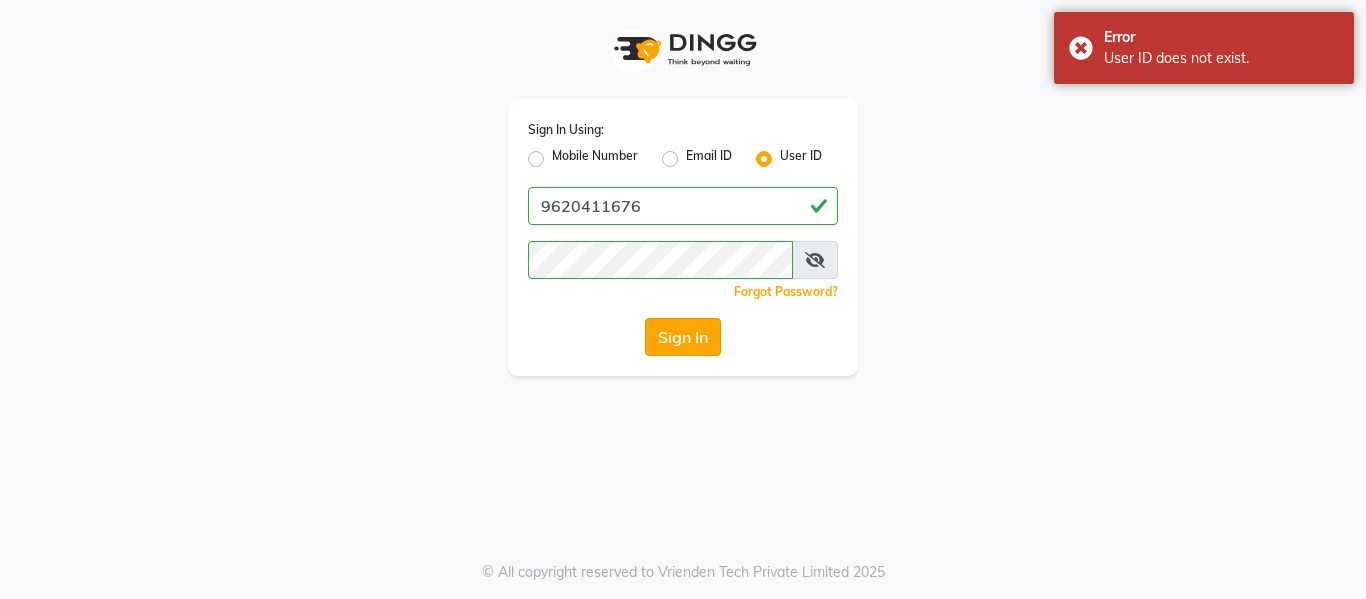 click on "Sign In" 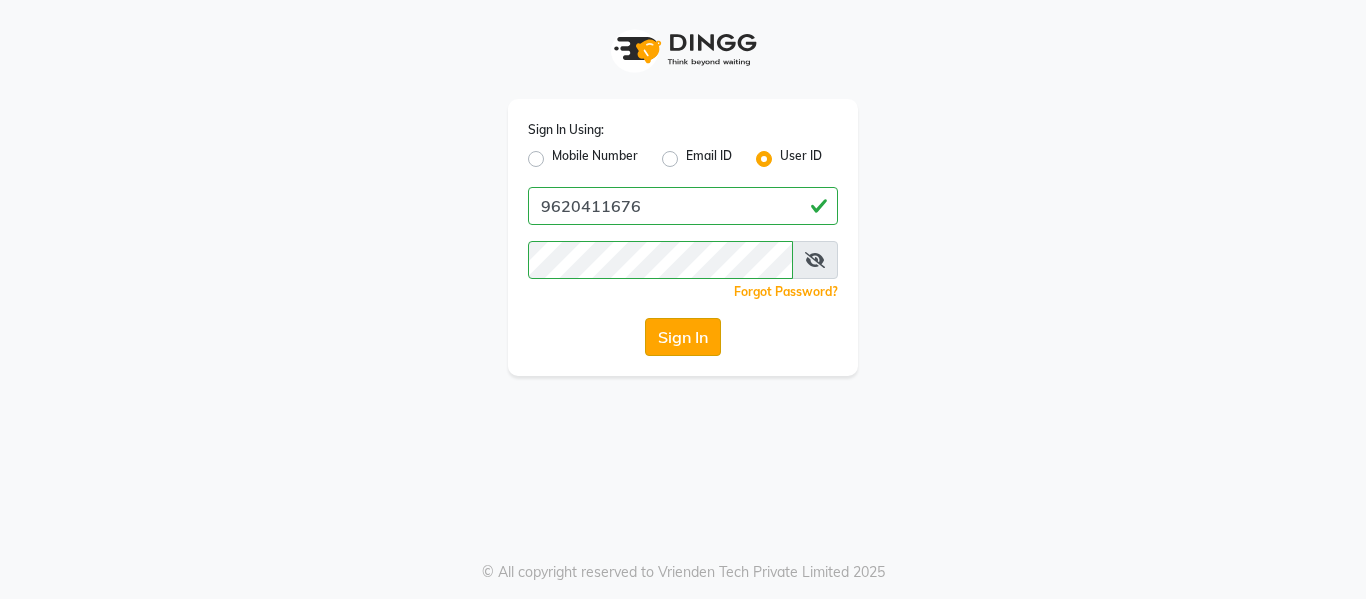 click on "Sign In" 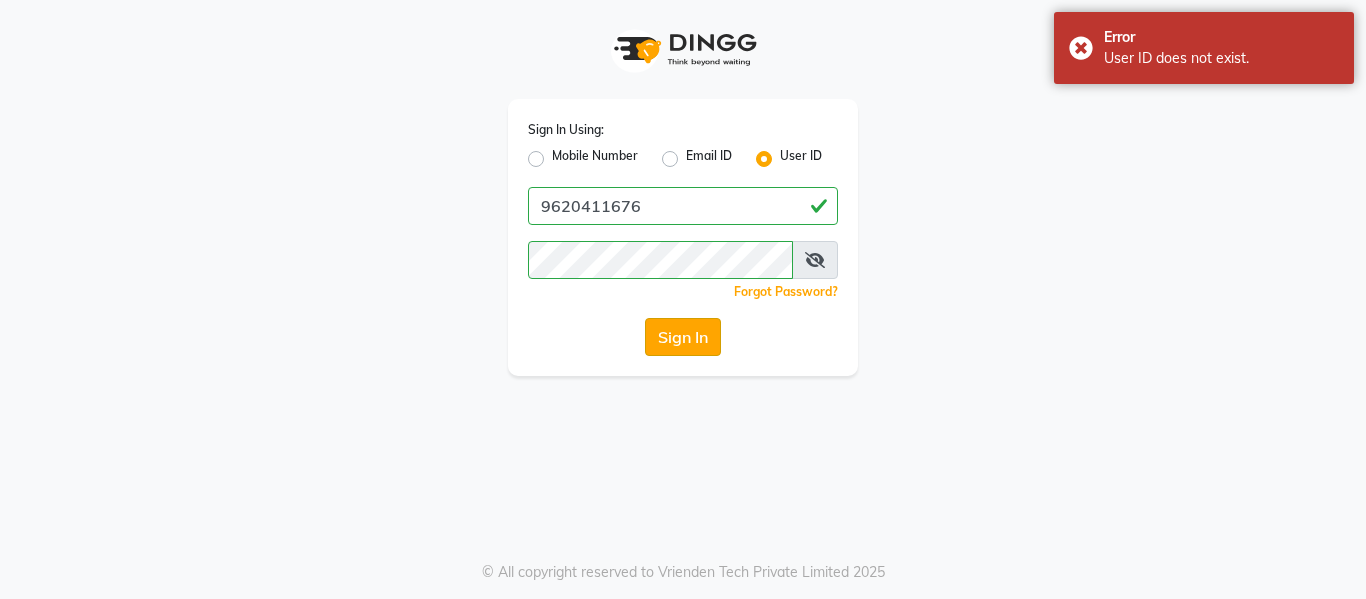 click on "Sign In" 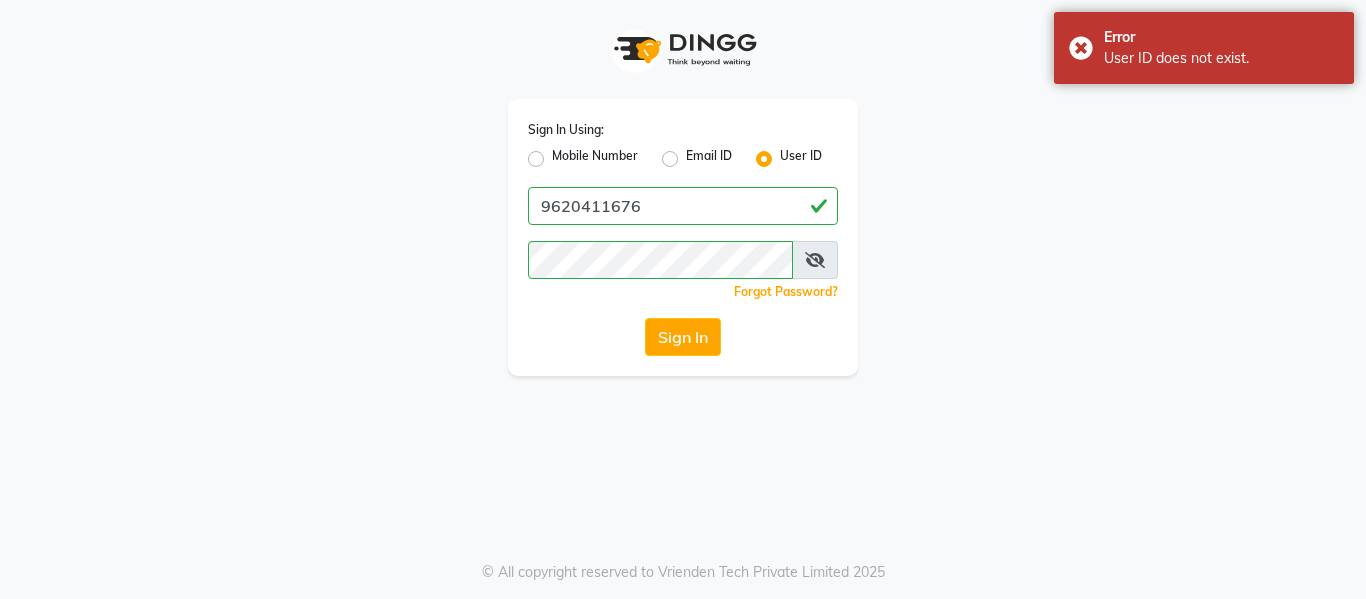 click at bounding box center (815, 260) 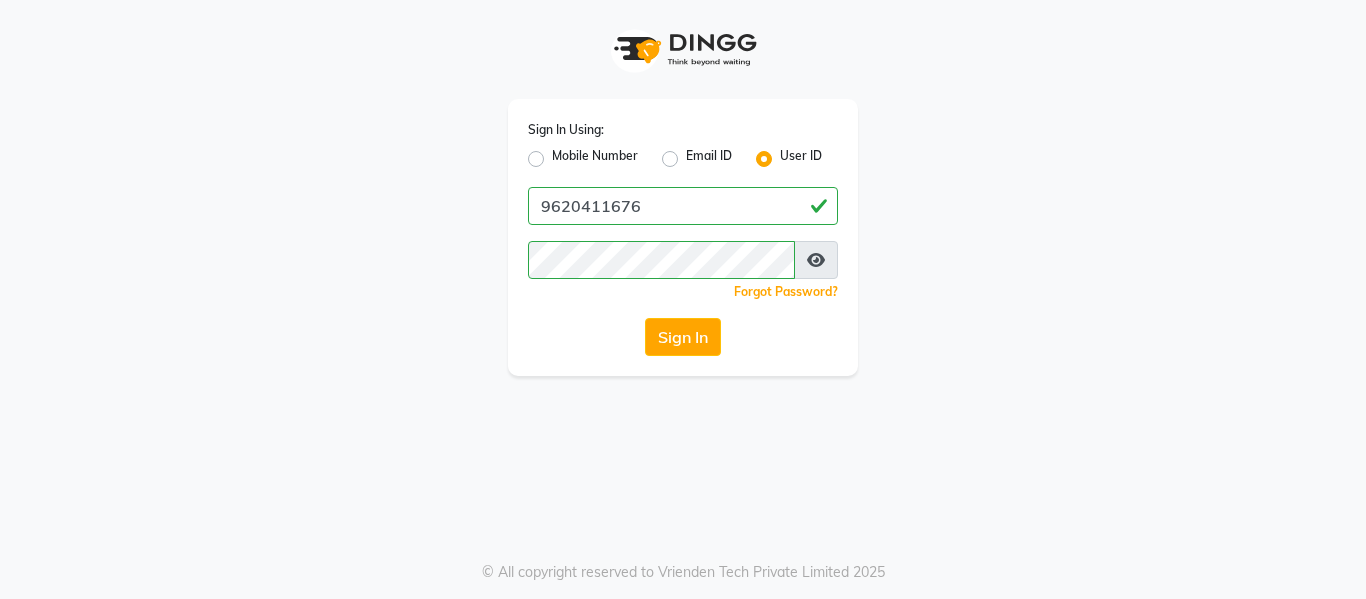 click on "Mobile Number" 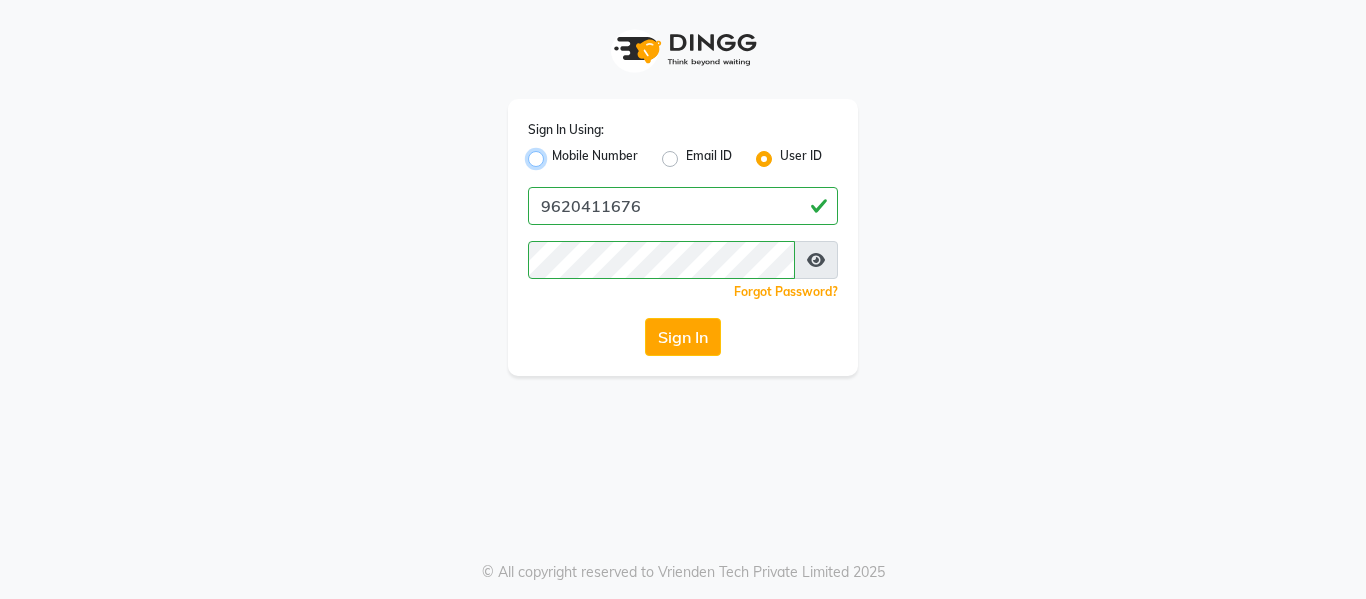 click on "Mobile Number" at bounding box center (558, 153) 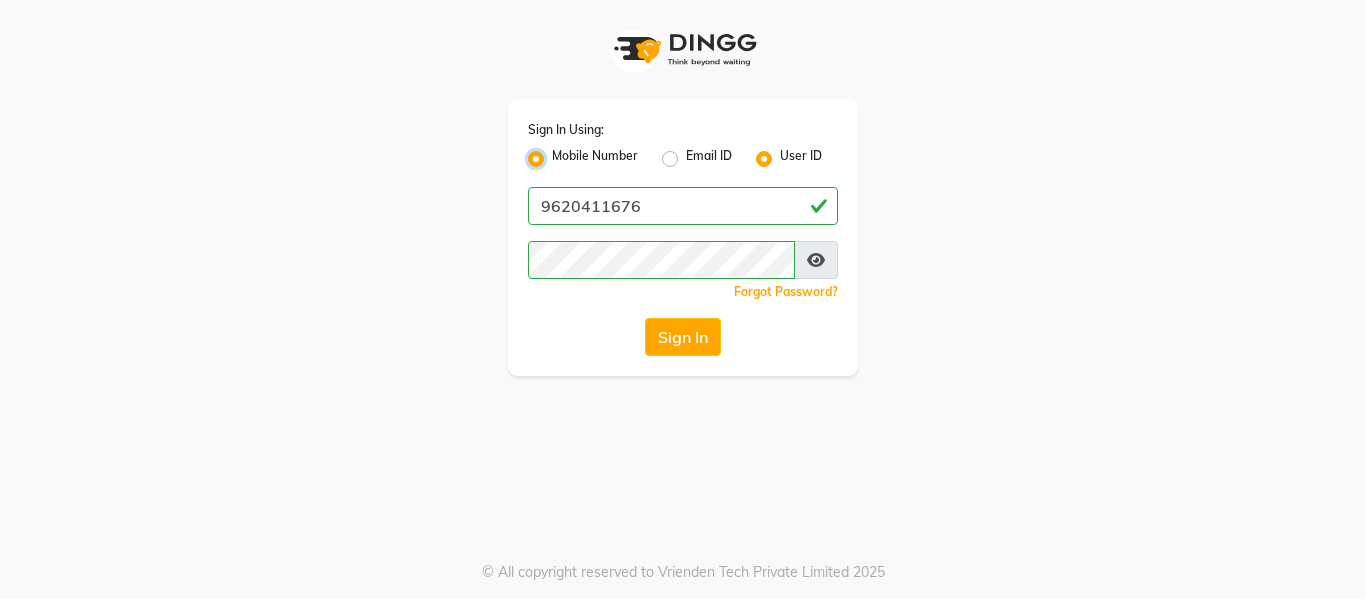 radio on "false" 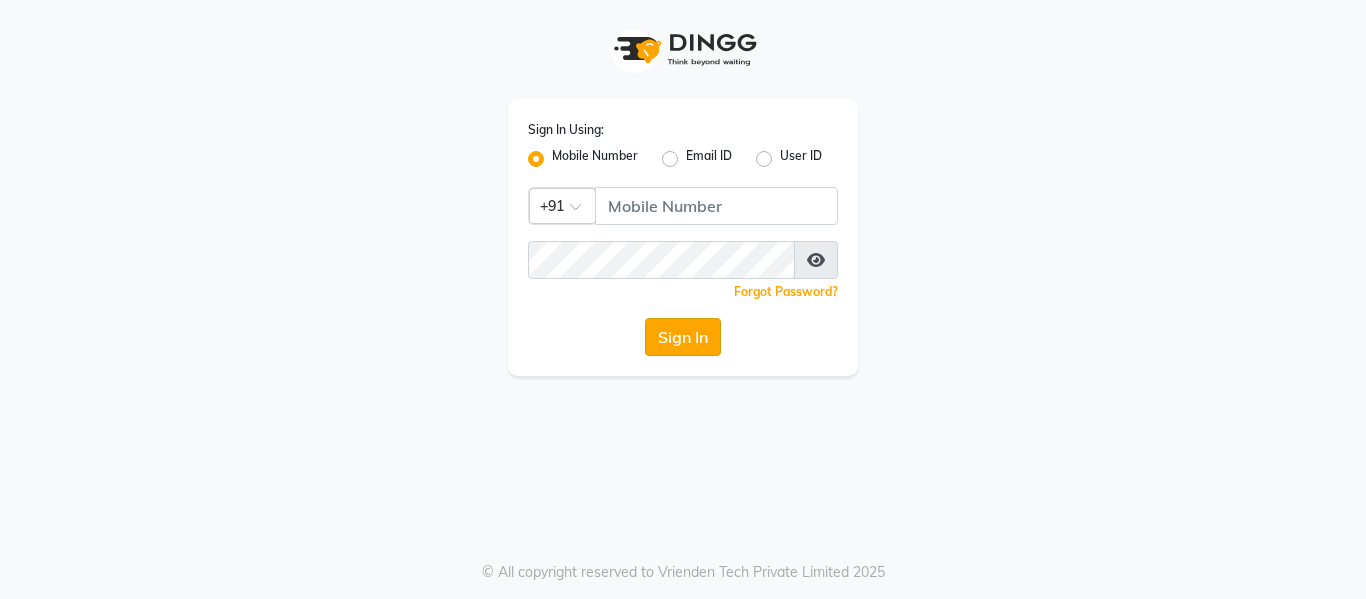 click on "Sign In" 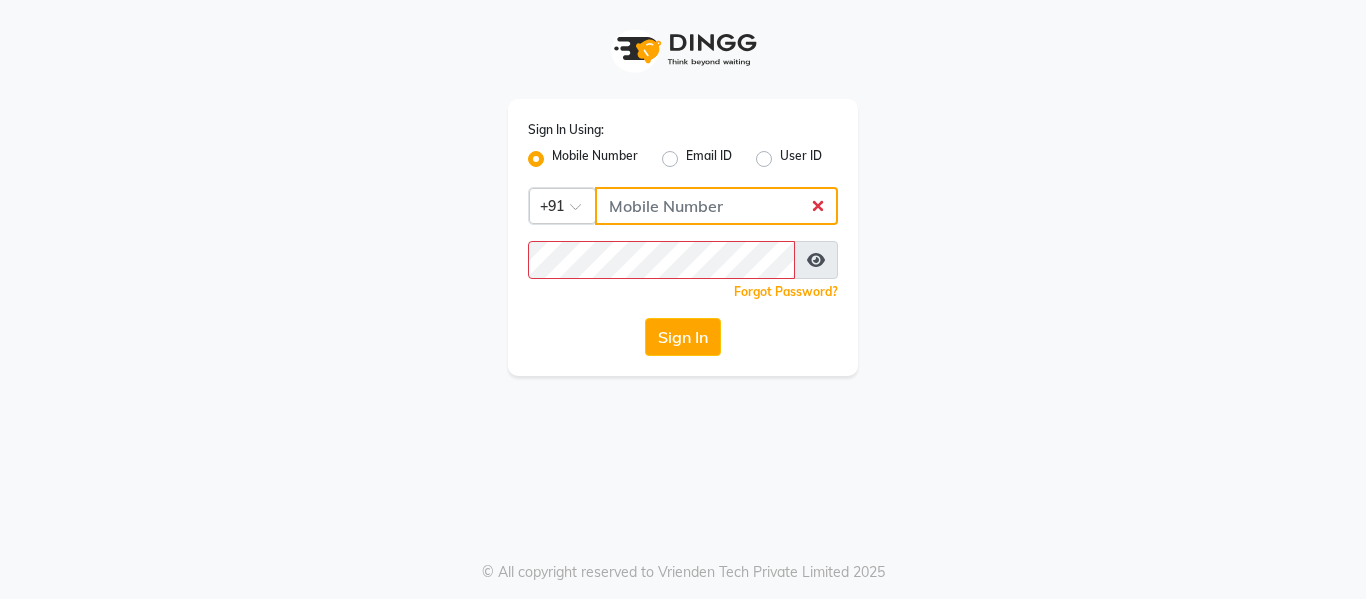 click 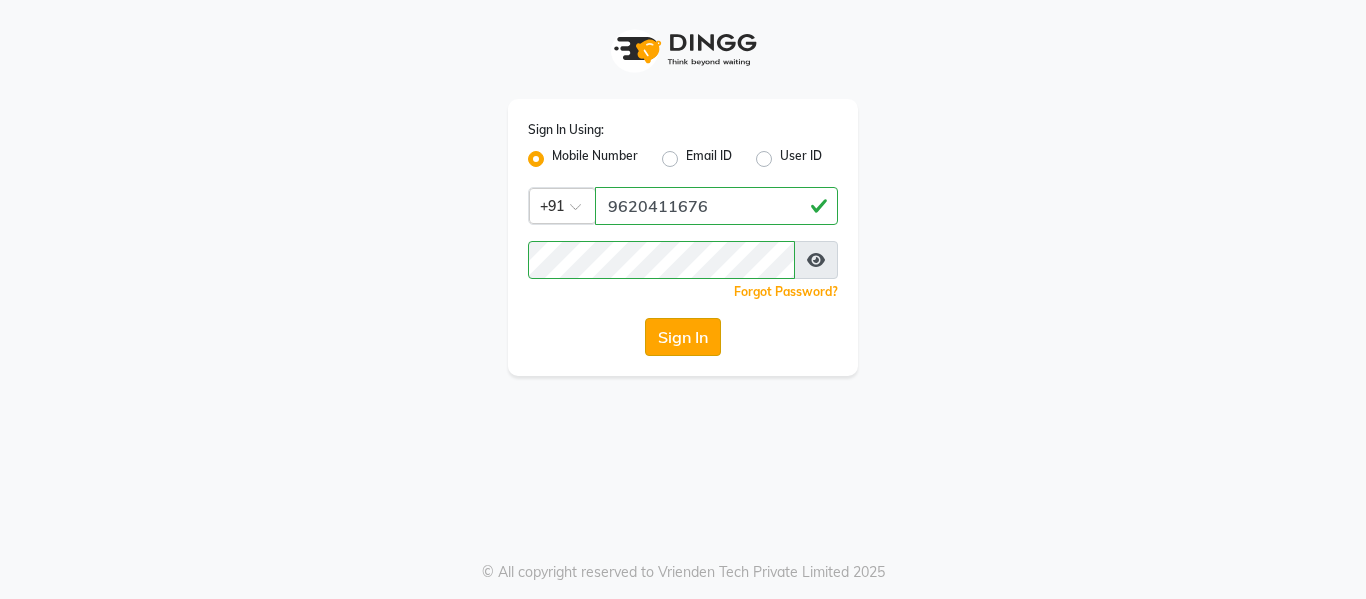 click on "Sign In" 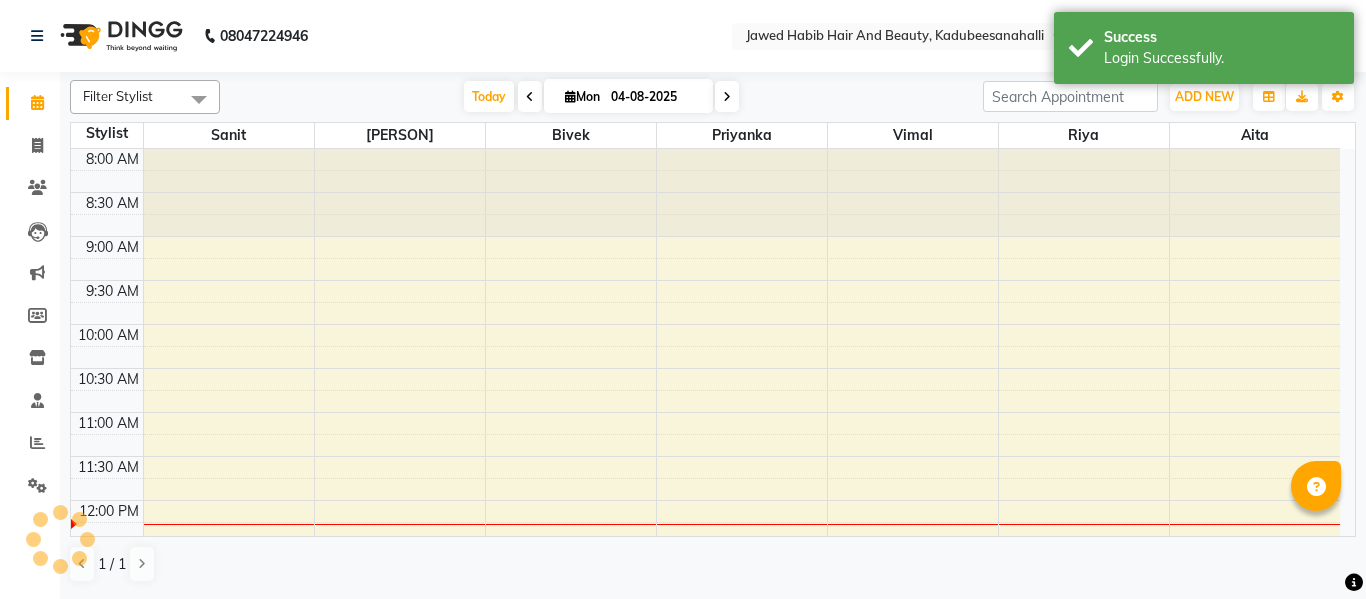 scroll, scrollTop: 0, scrollLeft: 0, axis: both 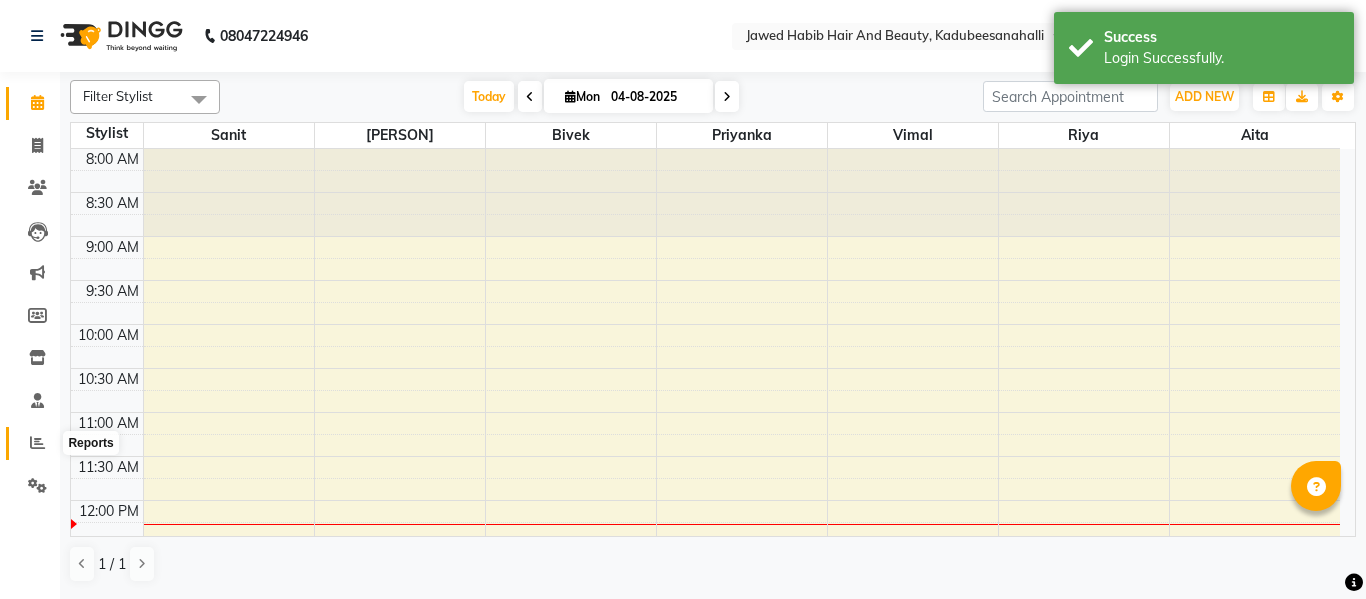 click 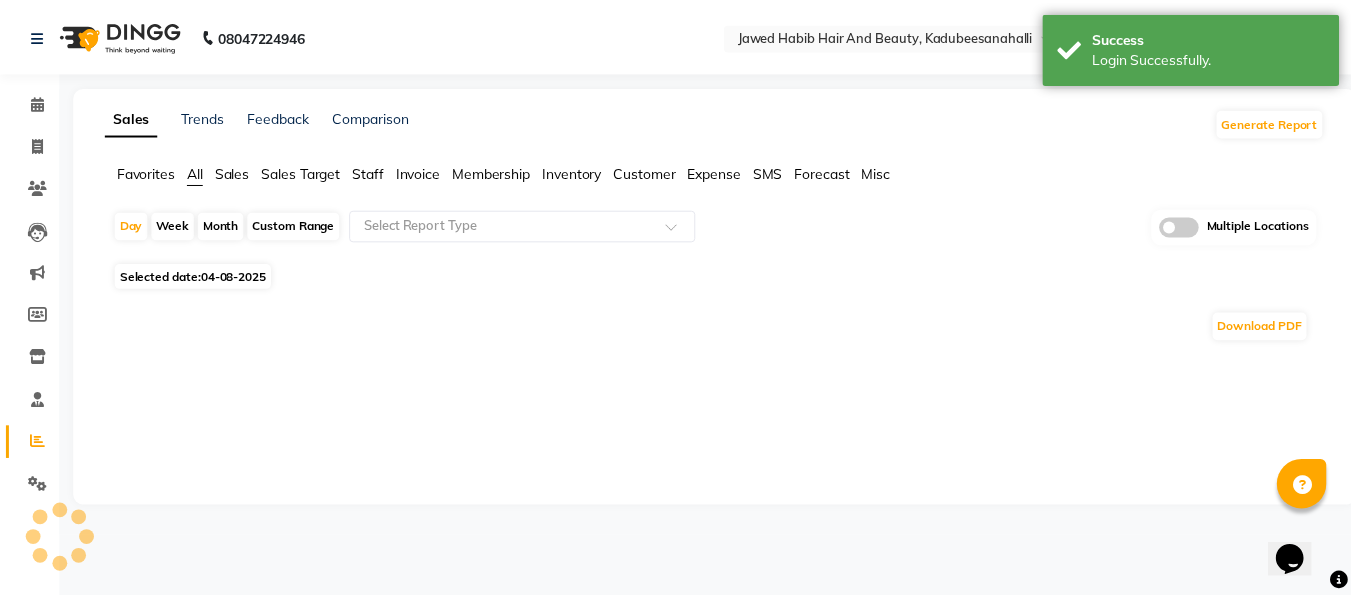scroll, scrollTop: 0, scrollLeft: 0, axis: both 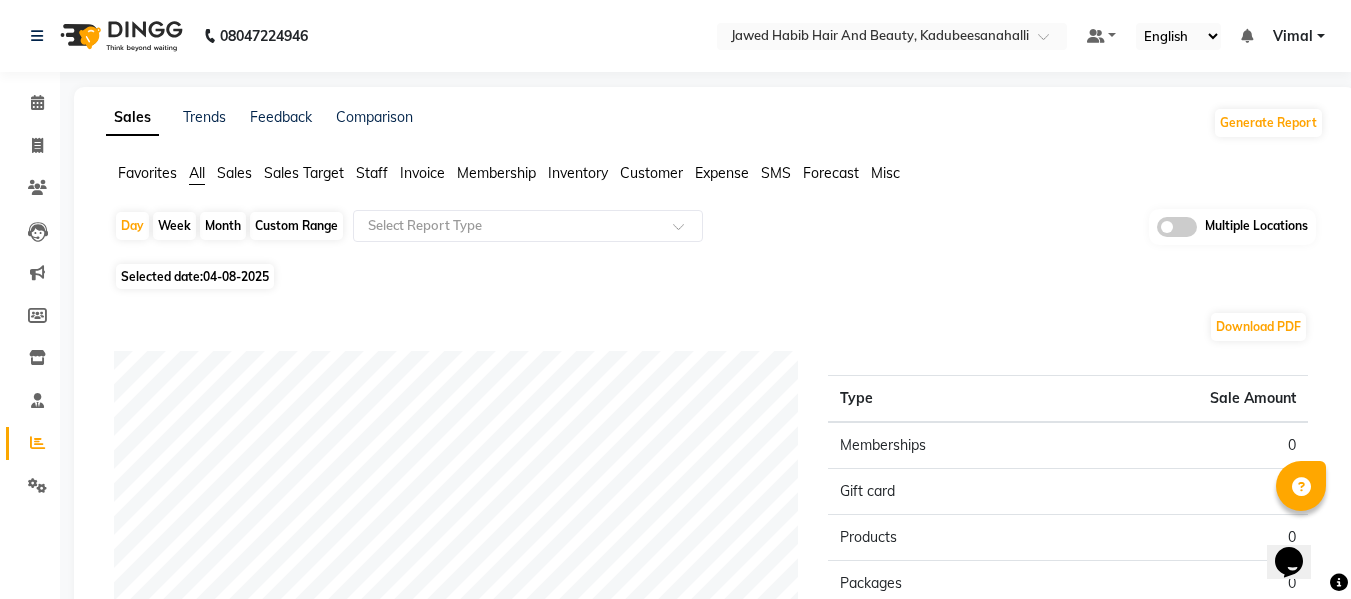 click on "Sales" 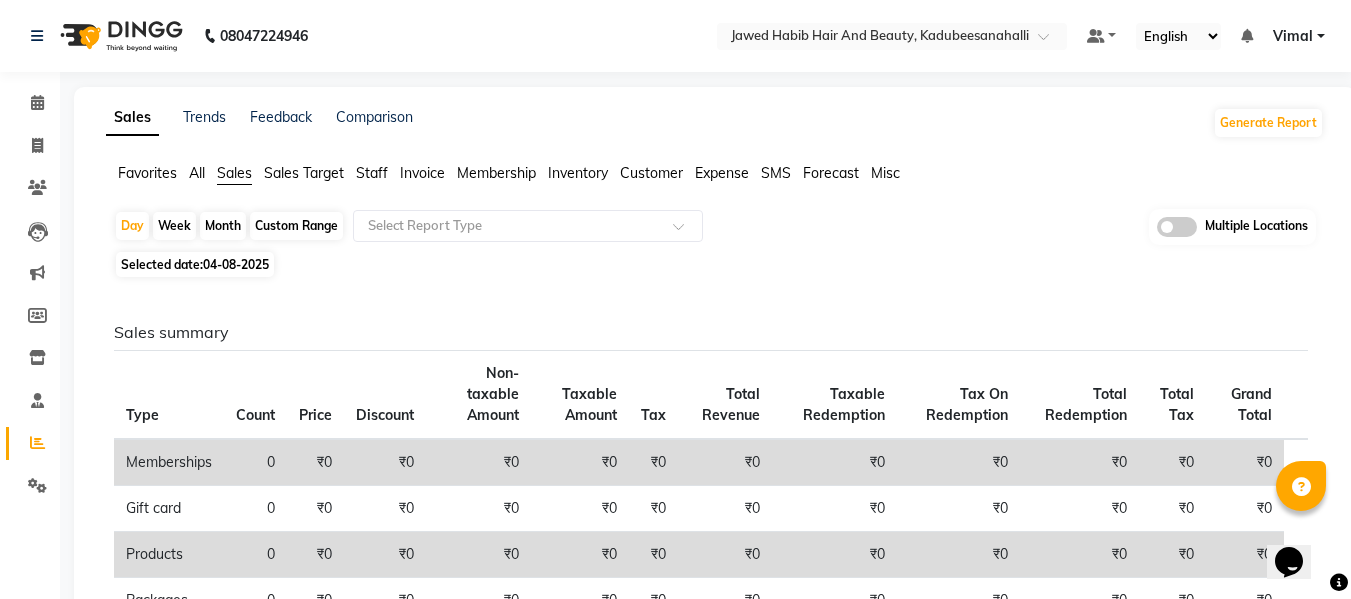 click on "Month" 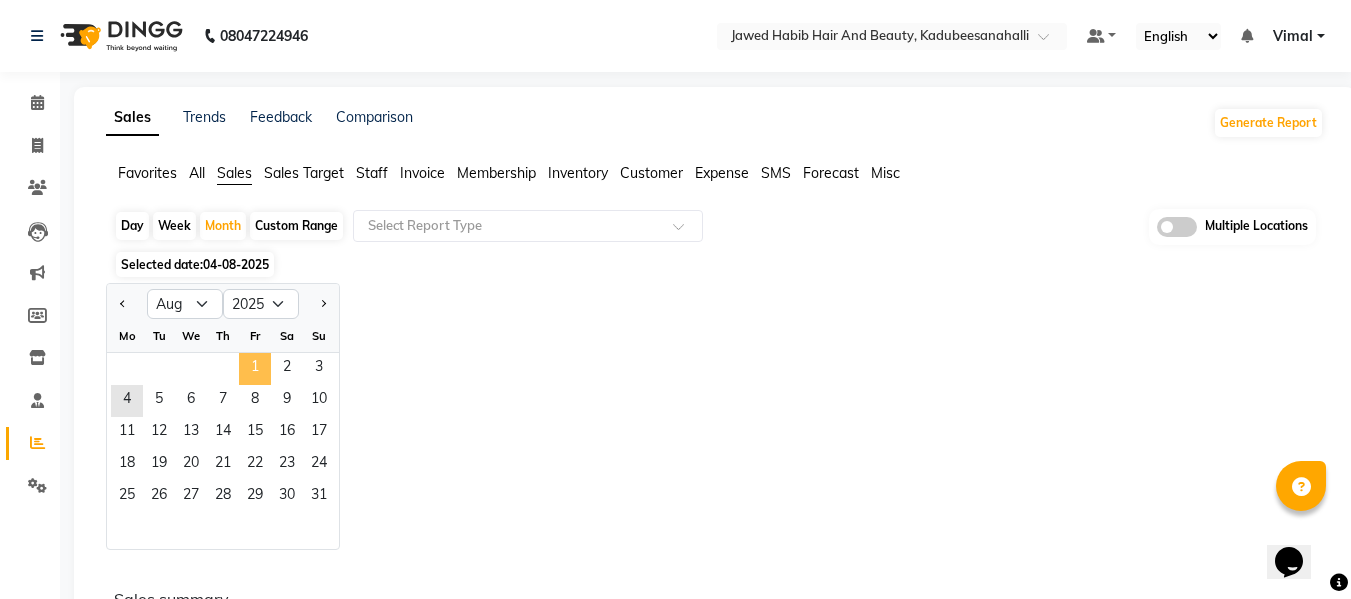click on "1" 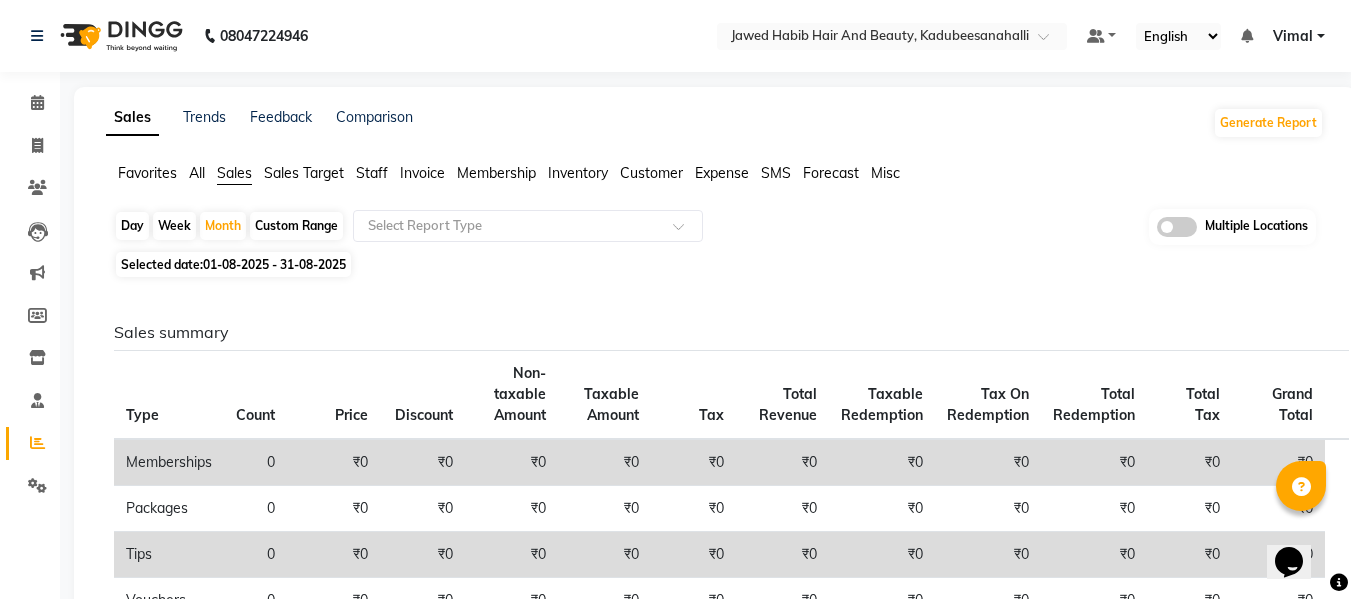click on "Staff" 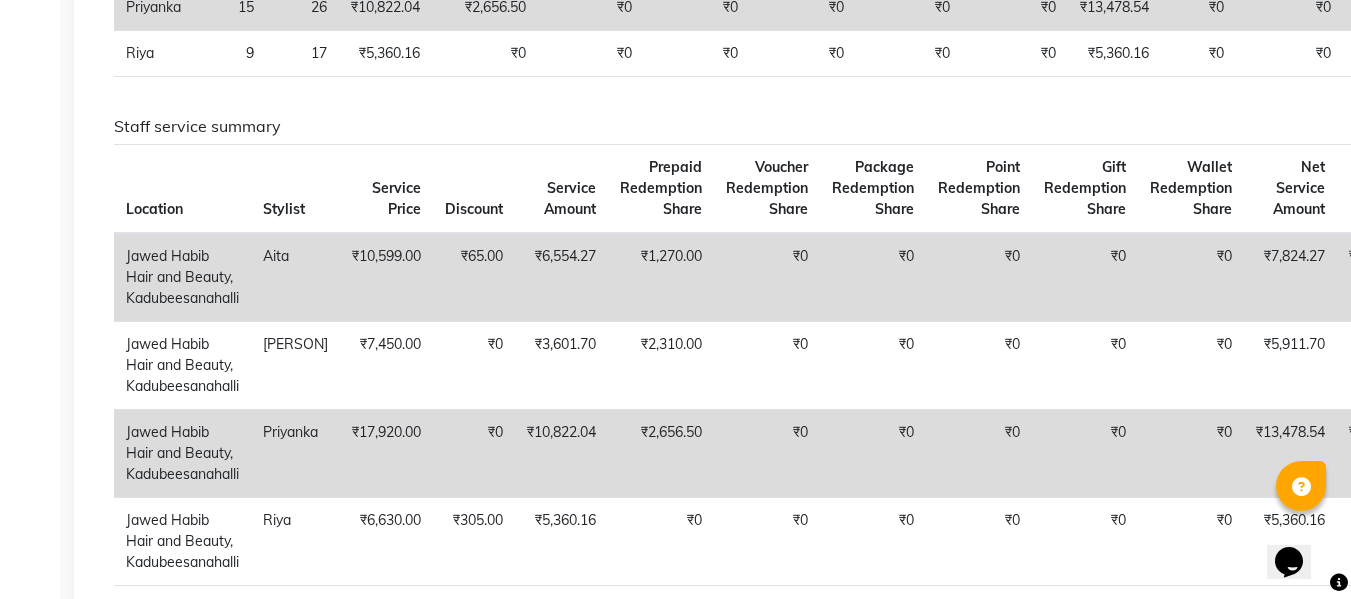 scroll, scrollTop: 548, scrollLeft: 0, axis: vertical 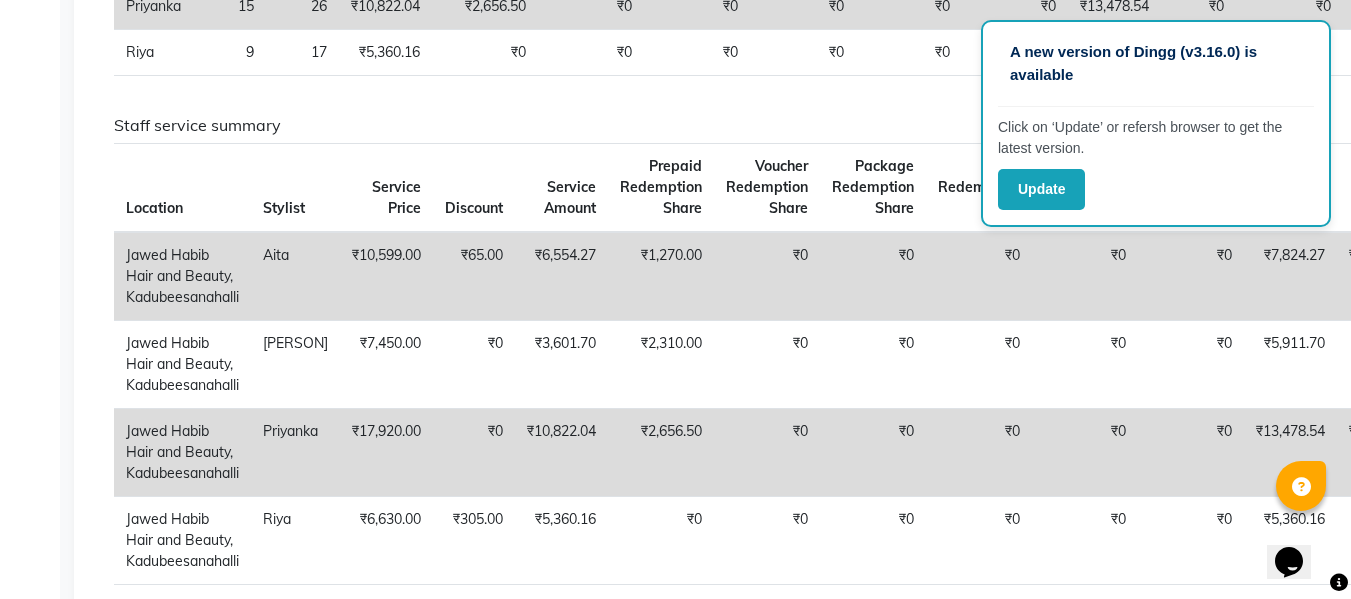 click on "Staff combined summary Stylist Bill Count Service Count Service Amount Prepaid Redemption Share Voucher Redemption Share Package Redemption Share Point Redemption Share Gift Redemption Share Wallet Redemption Share Net Service Amount Product Net Membership Net Prepaid Net Voucher Net Gift Net Package Net  [PERSON] 18 25 ₹6,554.27 ₹1,270.00 ₹0 ₹0 ₹0 ₹0 ₹0 ₹7,824.27 ₹0 ₹0 ₹0 ₹0 ₹0 ₹0  [PERSON]  9 12 ₹3,601.70 ₹2,310.00 ₹0 ₹0 ₹0 ₹0 ₹0 ₹5,911.70 ₹0 ₹0 ₹0 ₹0 ₹0 ₹0  [PERSON] 15 26 ₹10,822.04 ₹2,656.50 ₹0 ₹0 ₹0 ₹0 ₹0 ₹13,478.54 ₹0 ₹0 ₹13,000.00 ₹0 ₹0 ₹0  [PERSON] 9 17 ₹5,360.16 ₹0 ₹0 ₹0 ₹0 ₹0 ₹0 ₹5,360.16 ₹0 ₹0 ₹0 ₹0 ₹0 ₹0" 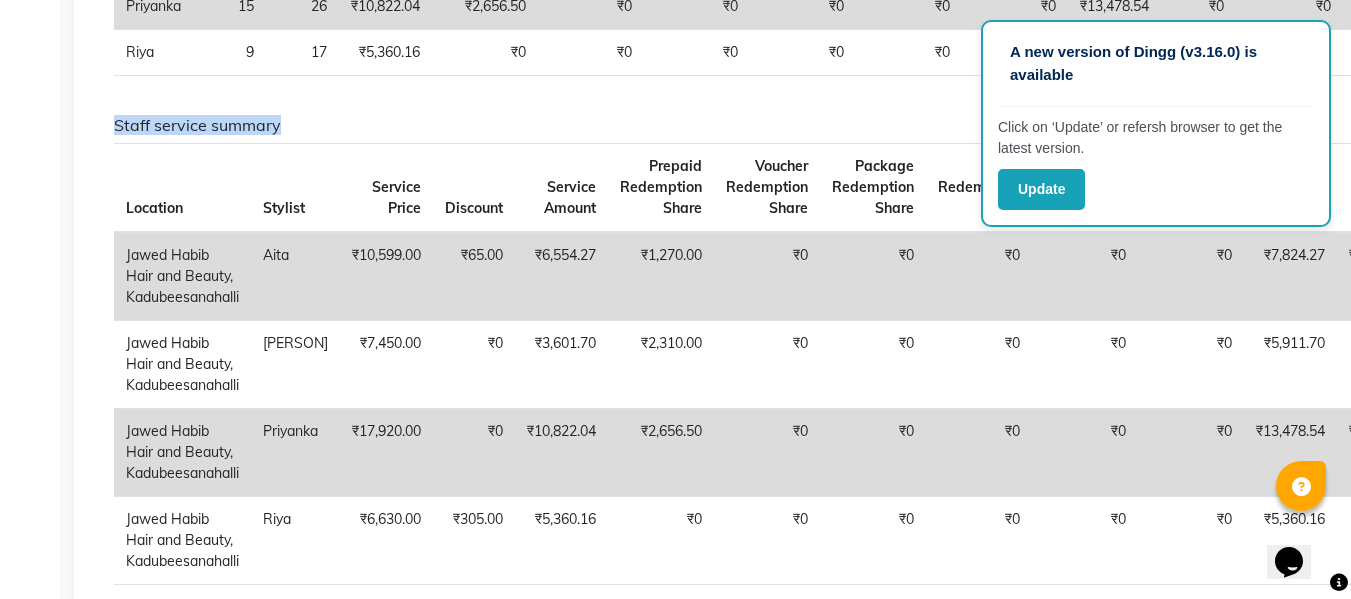 click on "Staff combined summary Stylist Bill Count Service Count Service Amount Prepaid Redemption Share Voucher Redemption Share Package Redemption Share Point Redemption Share Gift Redemption Share Wallet Redemption Share Net Service Amount Tax Total  Jawed Habib Hair and Beauty, Kadubeesanahalli" 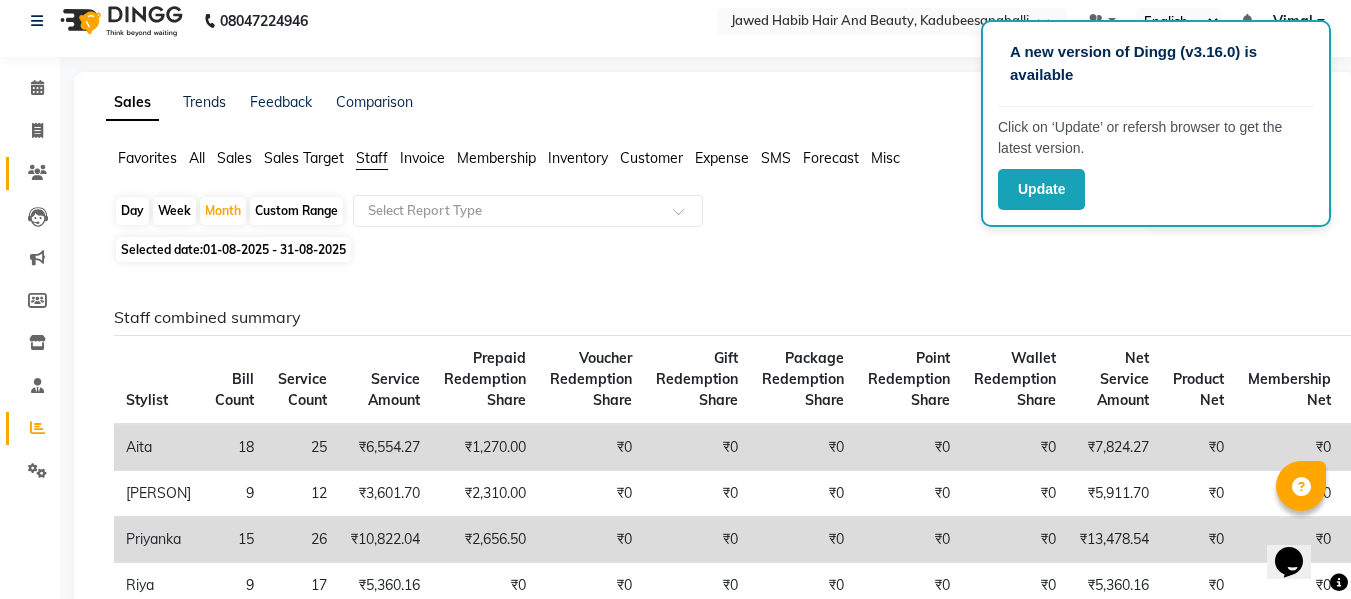 scroll, scrollTop: 0, scrollLeft: 0, axis: both 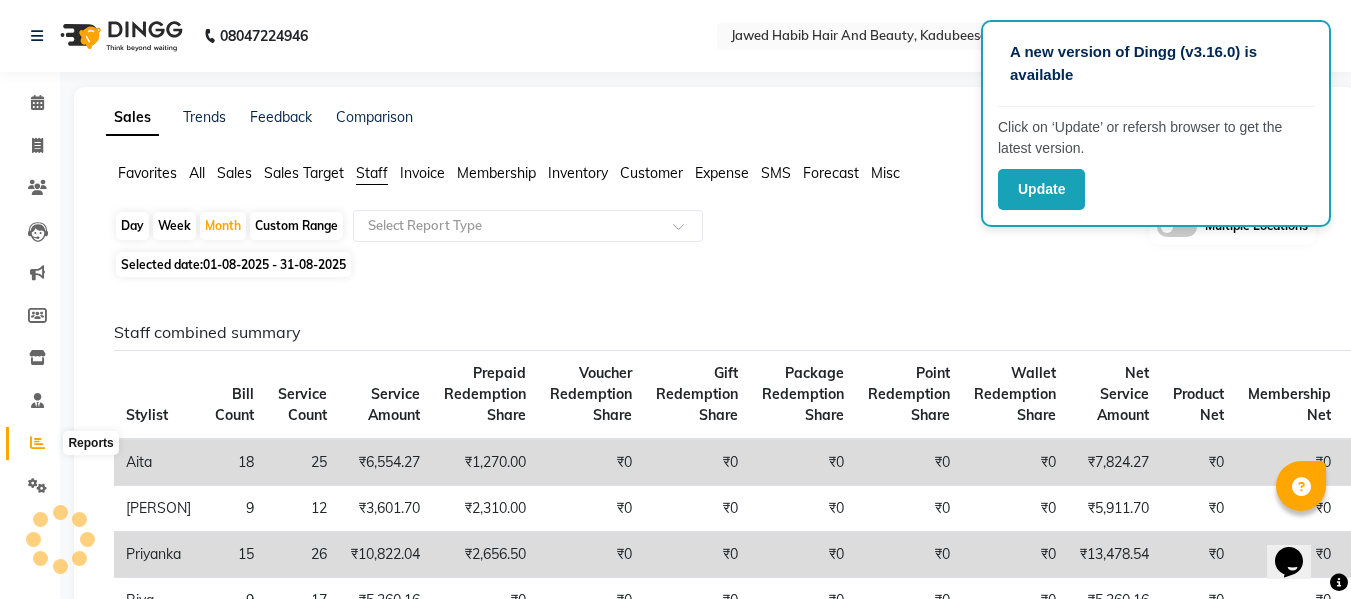 click 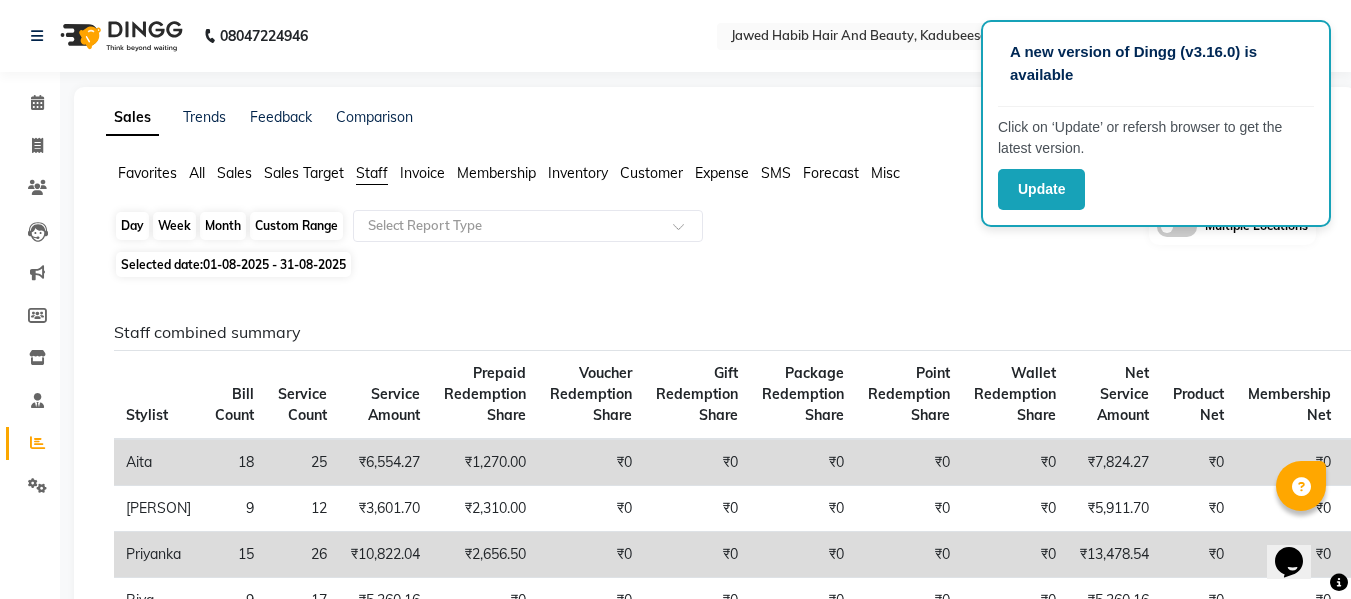 click on "Month" 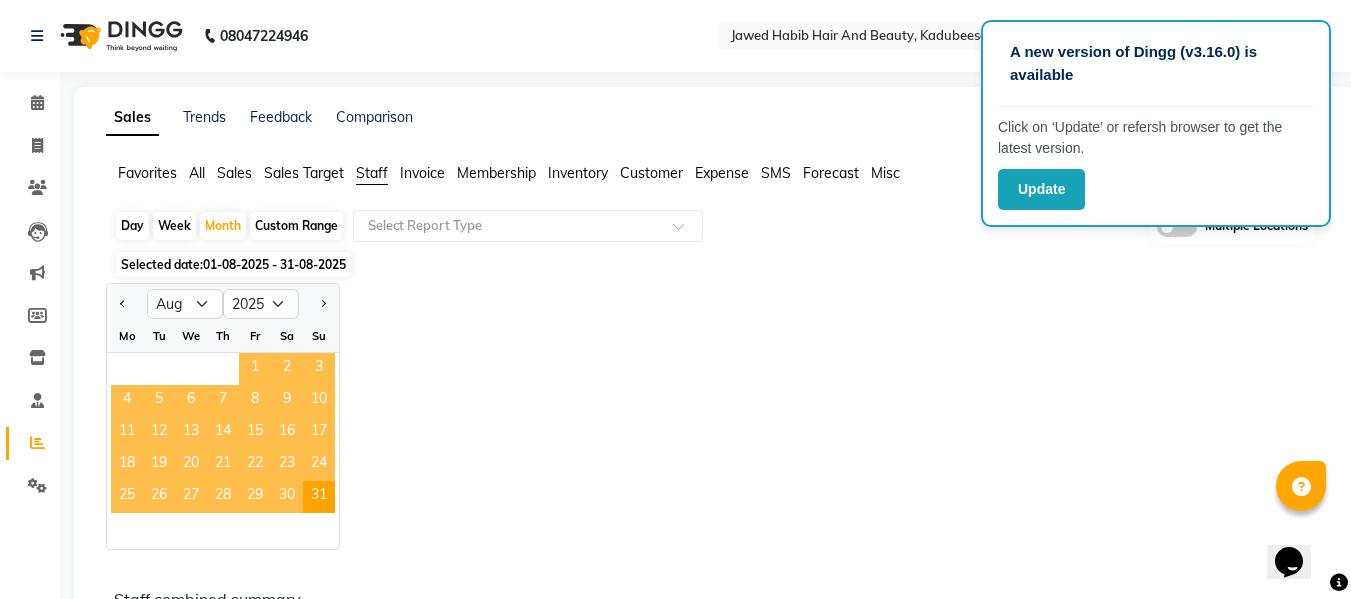 click on "1" 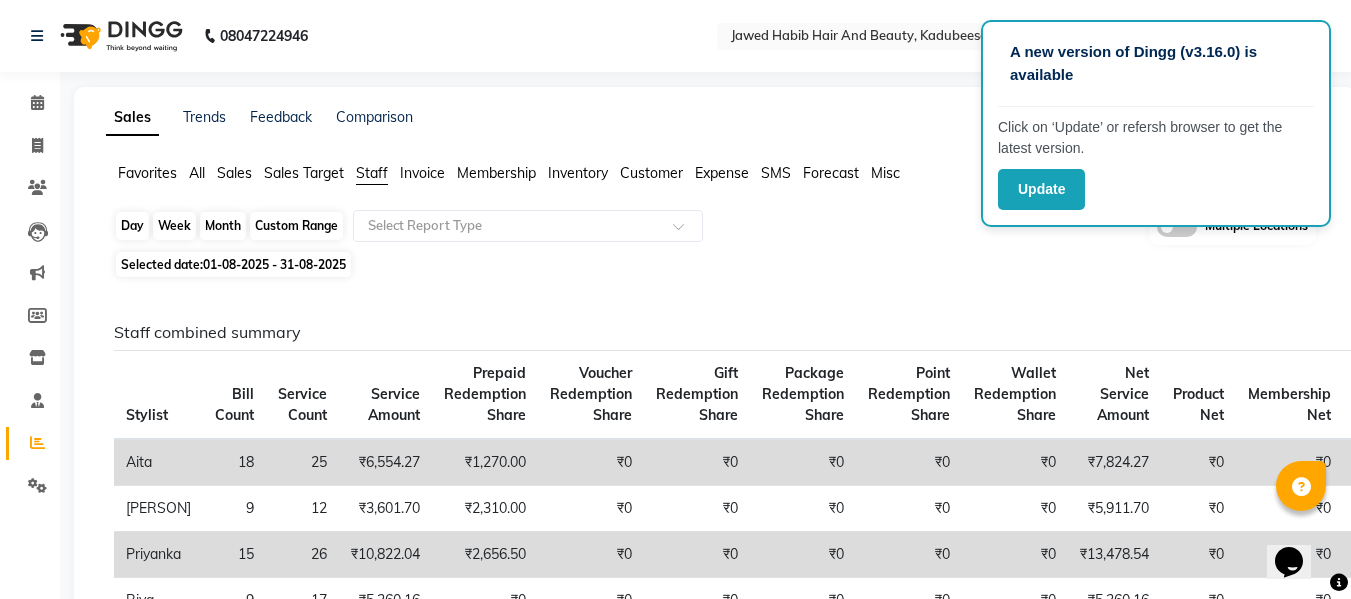 click on "Month" 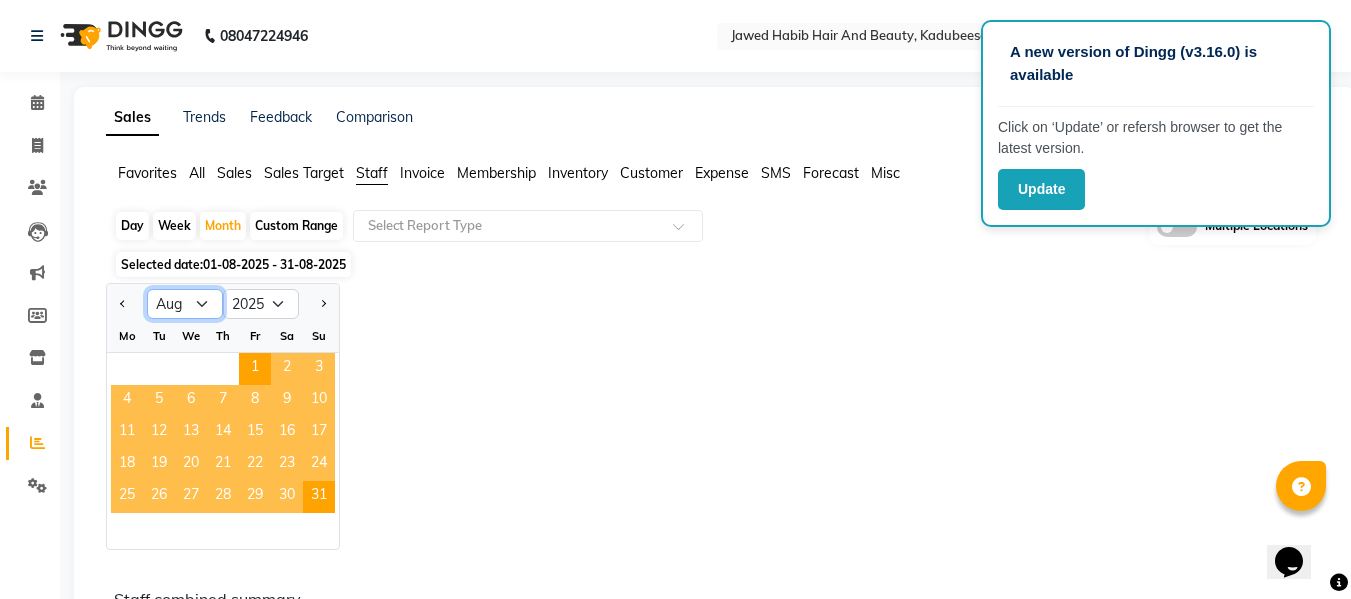 click on "Jan Feb Mar Apr May Jun Jul Aug Sep Oct Nov Dec" 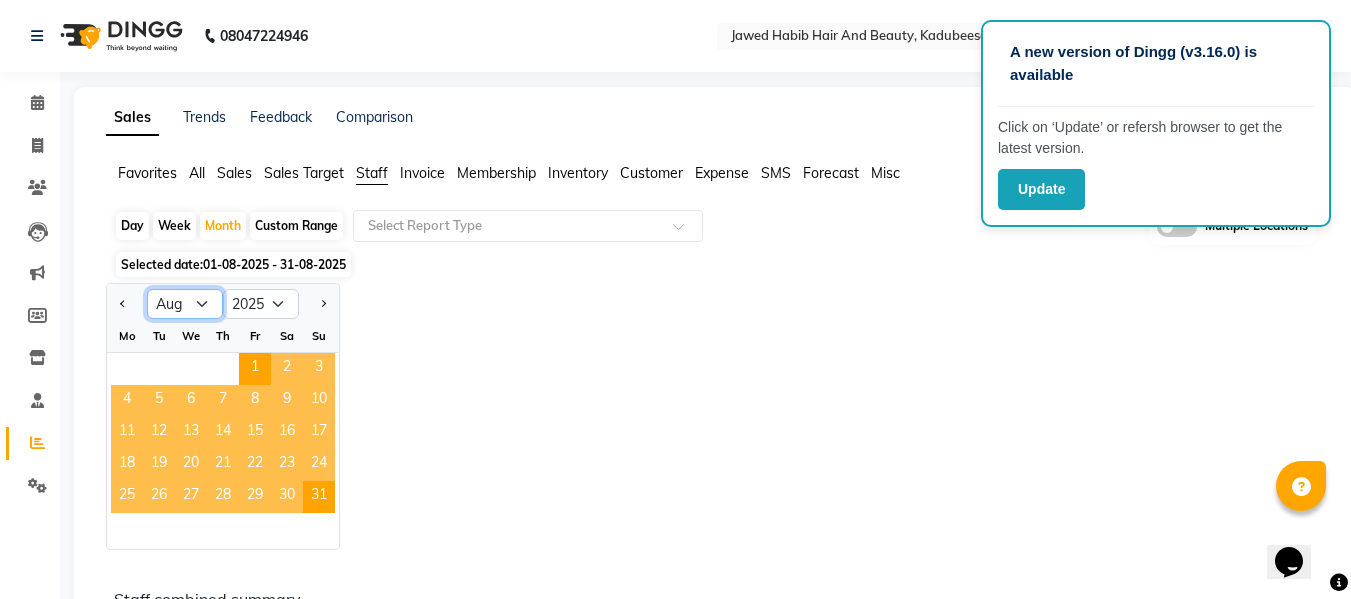 select on "7" 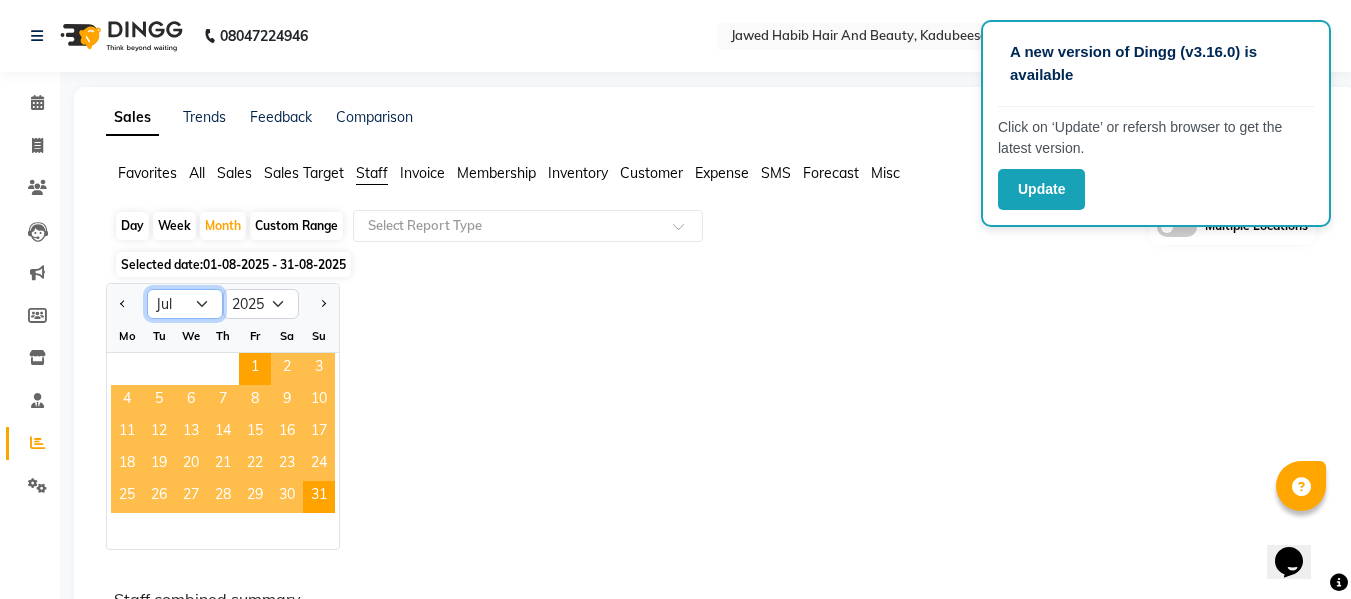 click on "Jan Feb Mar Apr May Jun Jul Aug Sep Oct Nov Dec" 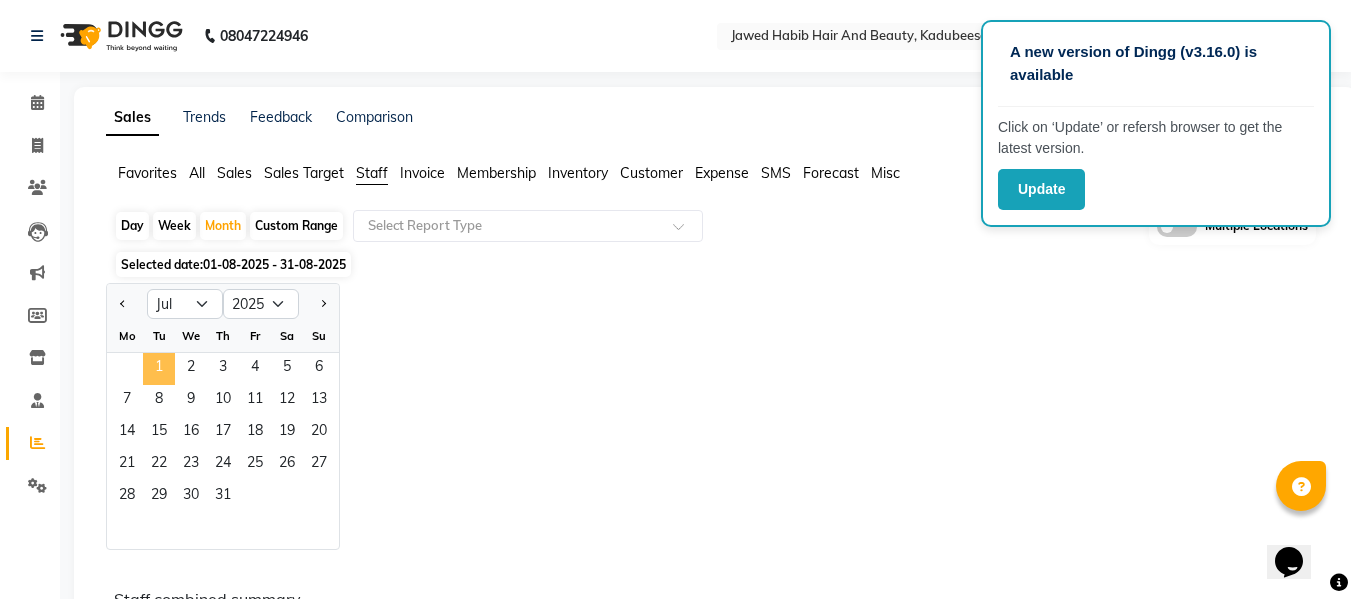 click on "1" 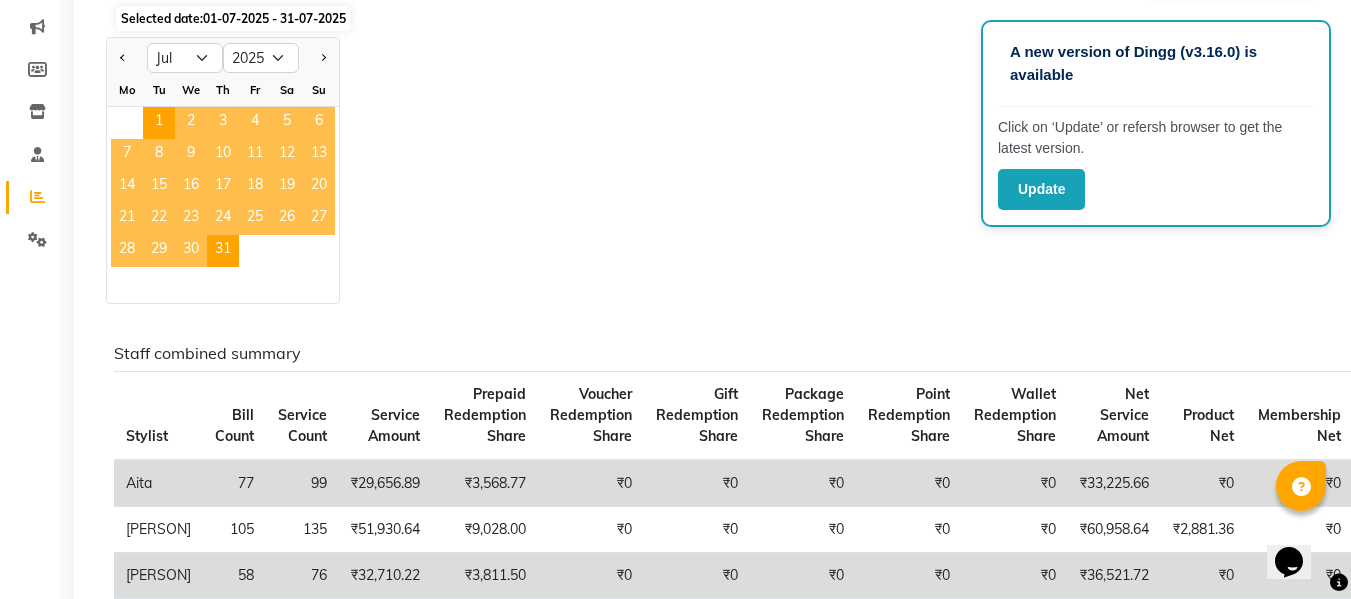 scroll, scrollTop: 0, scrollLeft: 0, axis: both 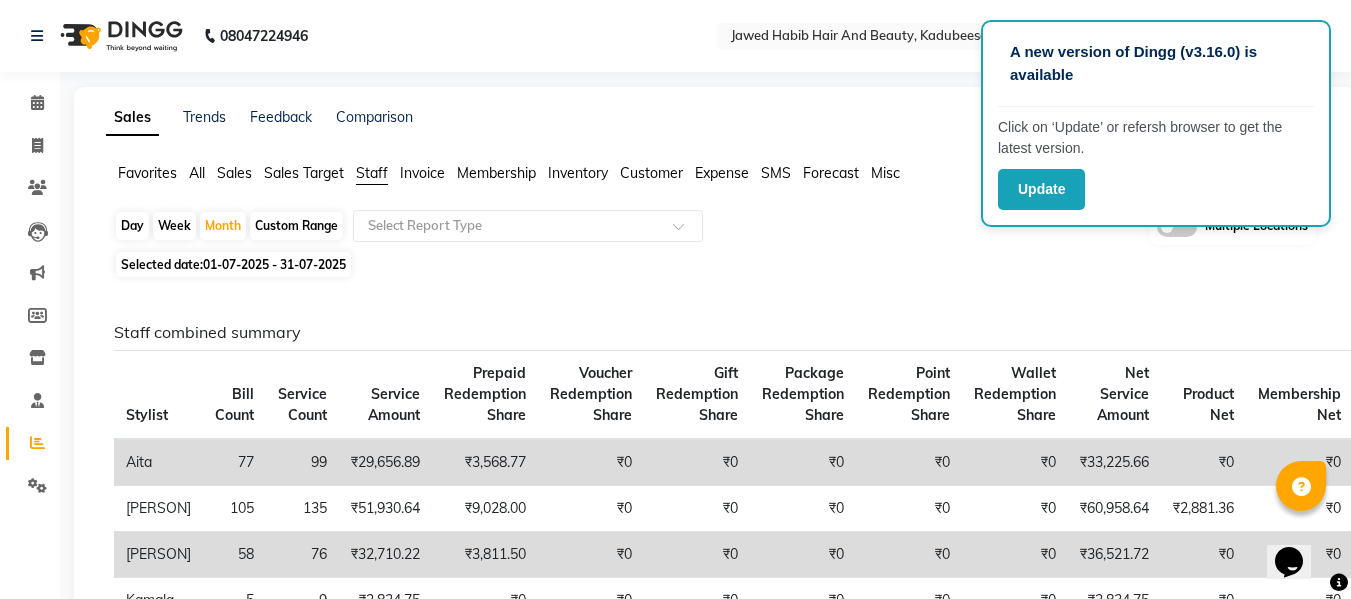 click on "All" 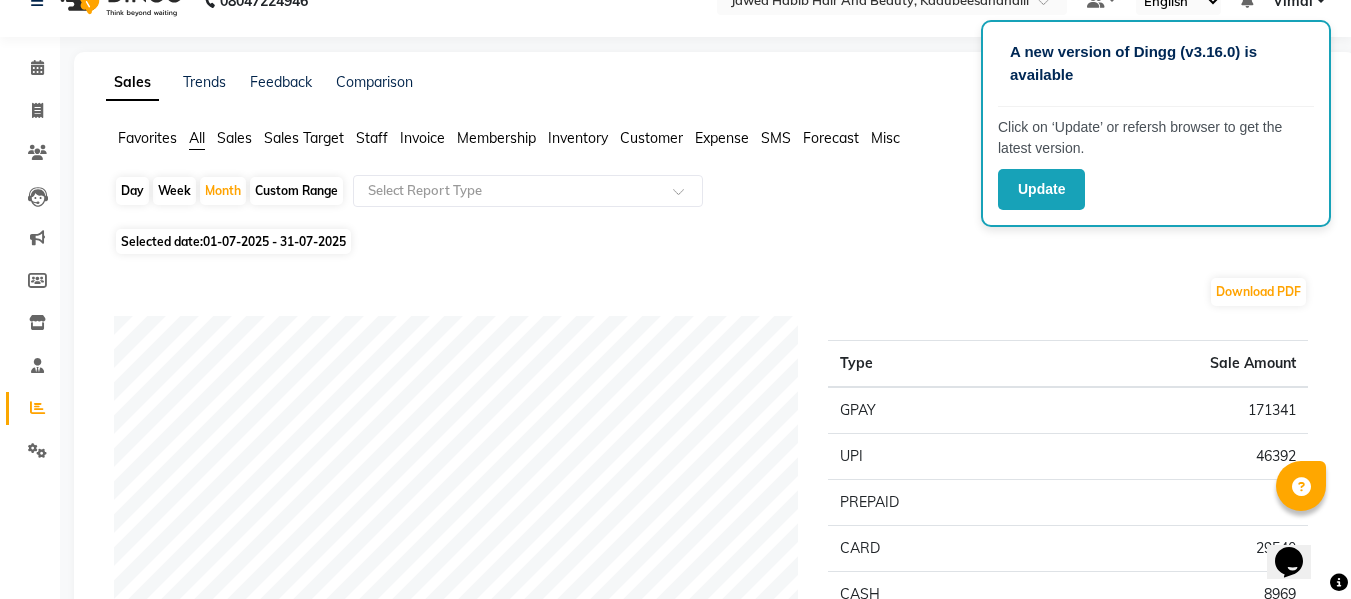 scroll, scrollTop: 0, scrollLeft: 0, axis: both 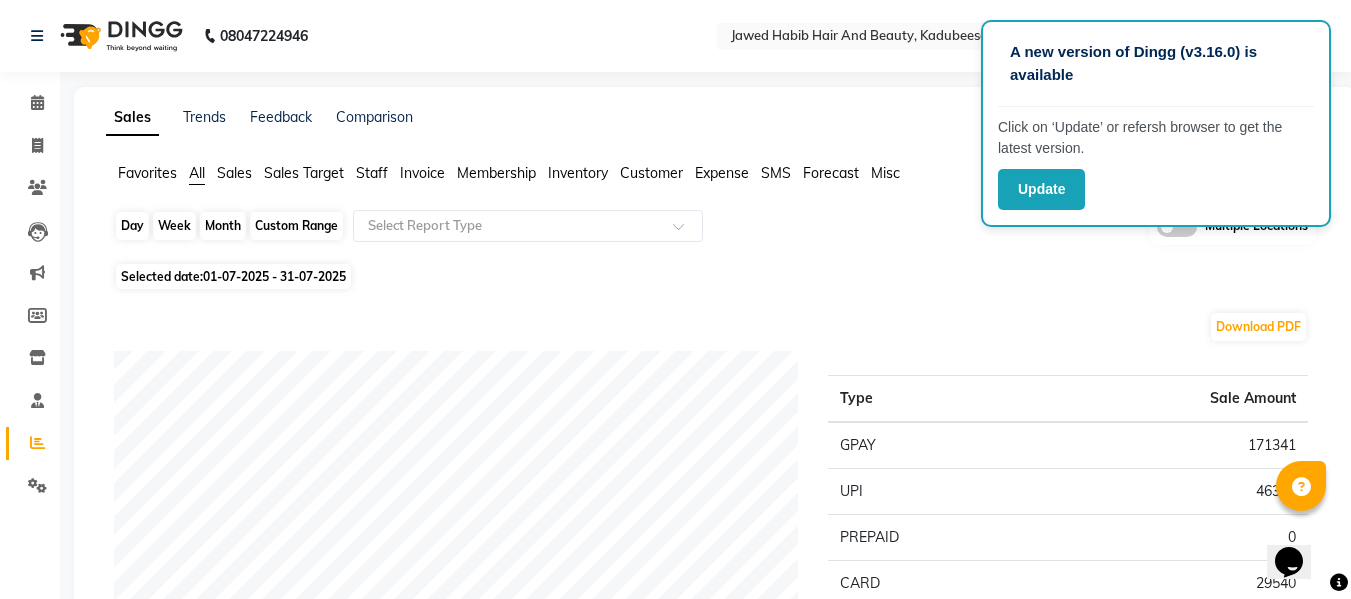 click on "Month" 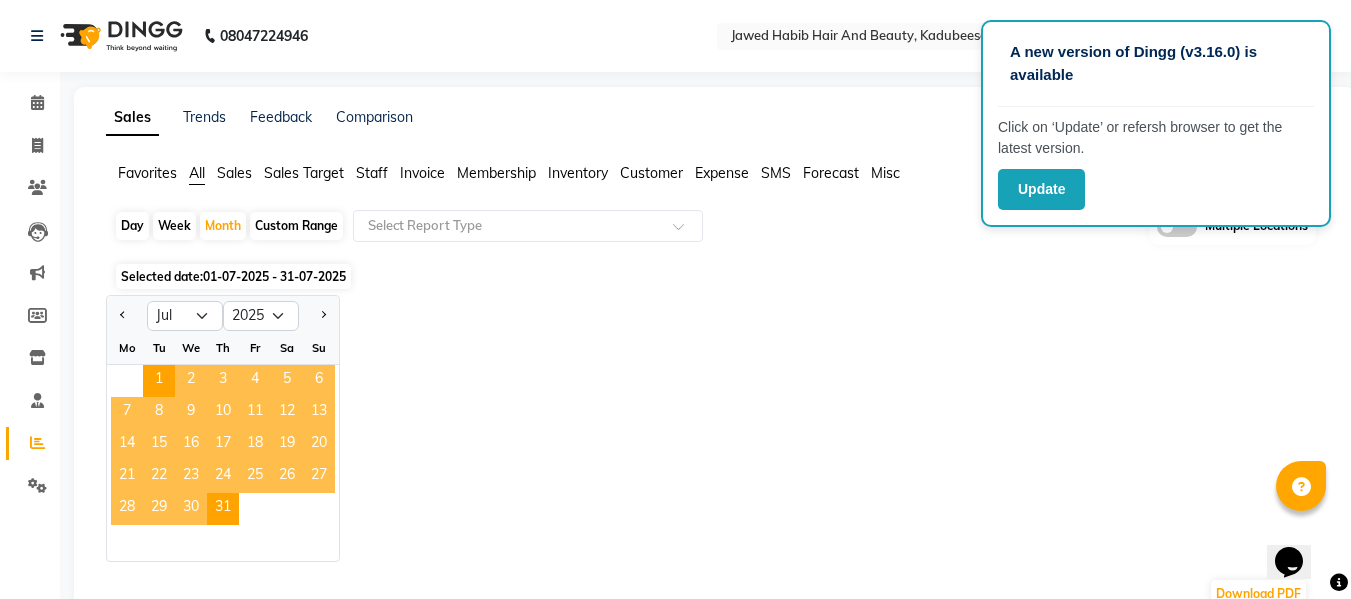 click 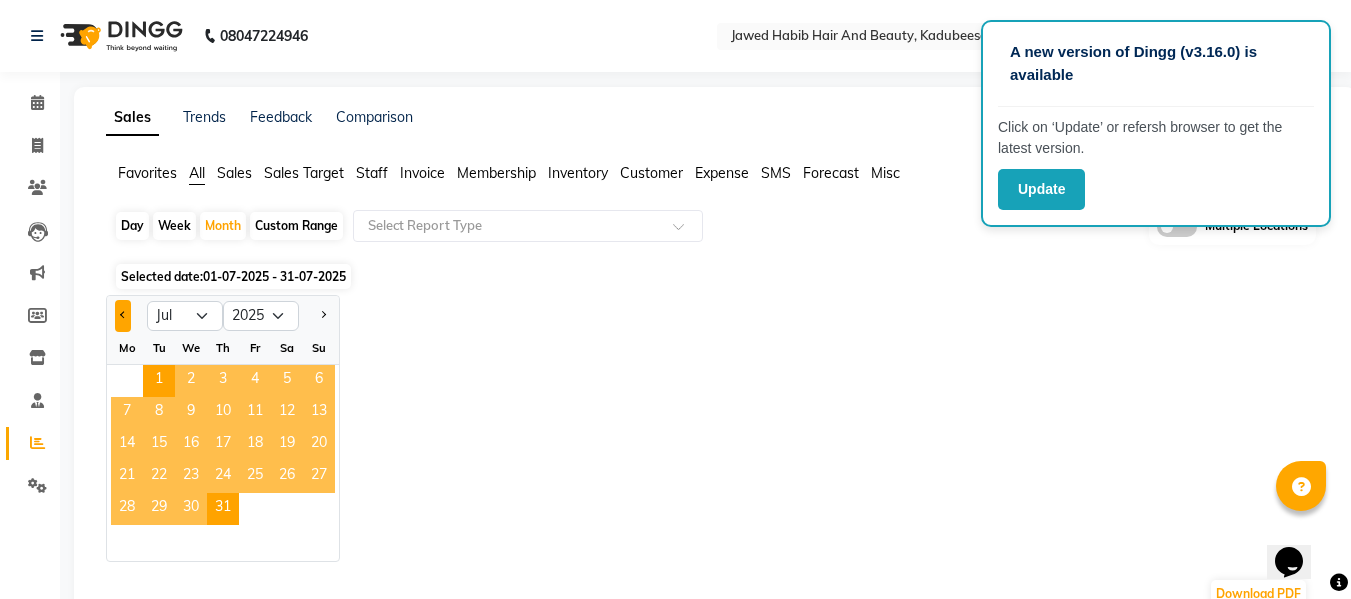 click 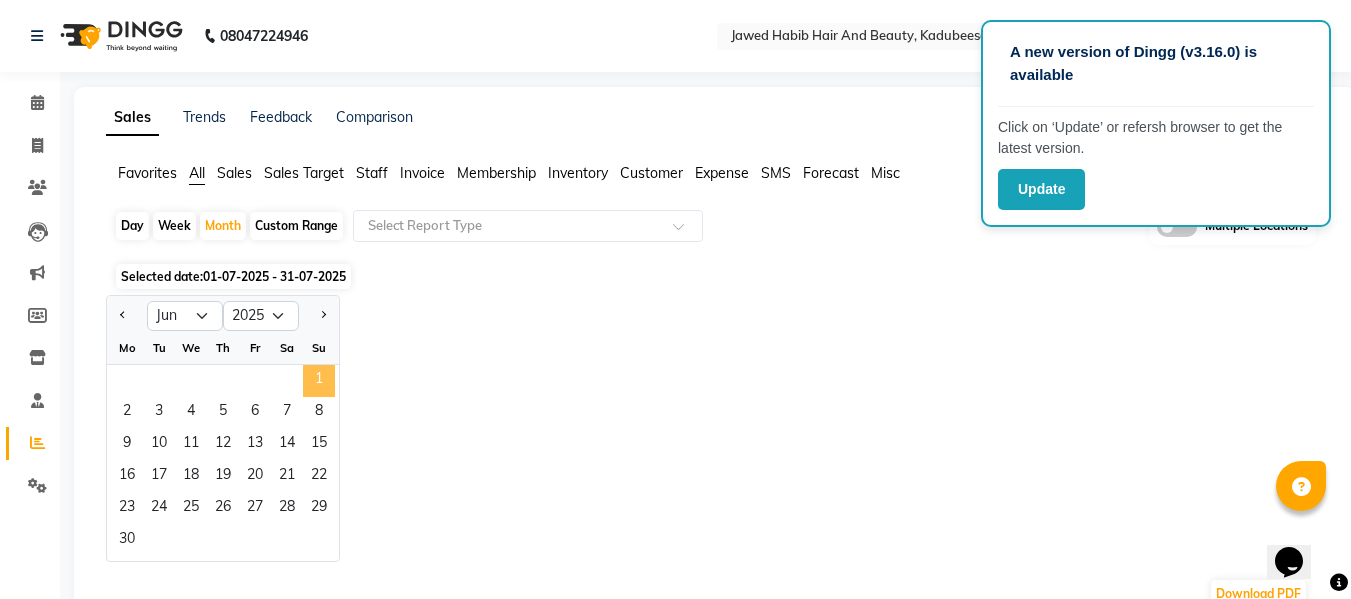 click on "1" 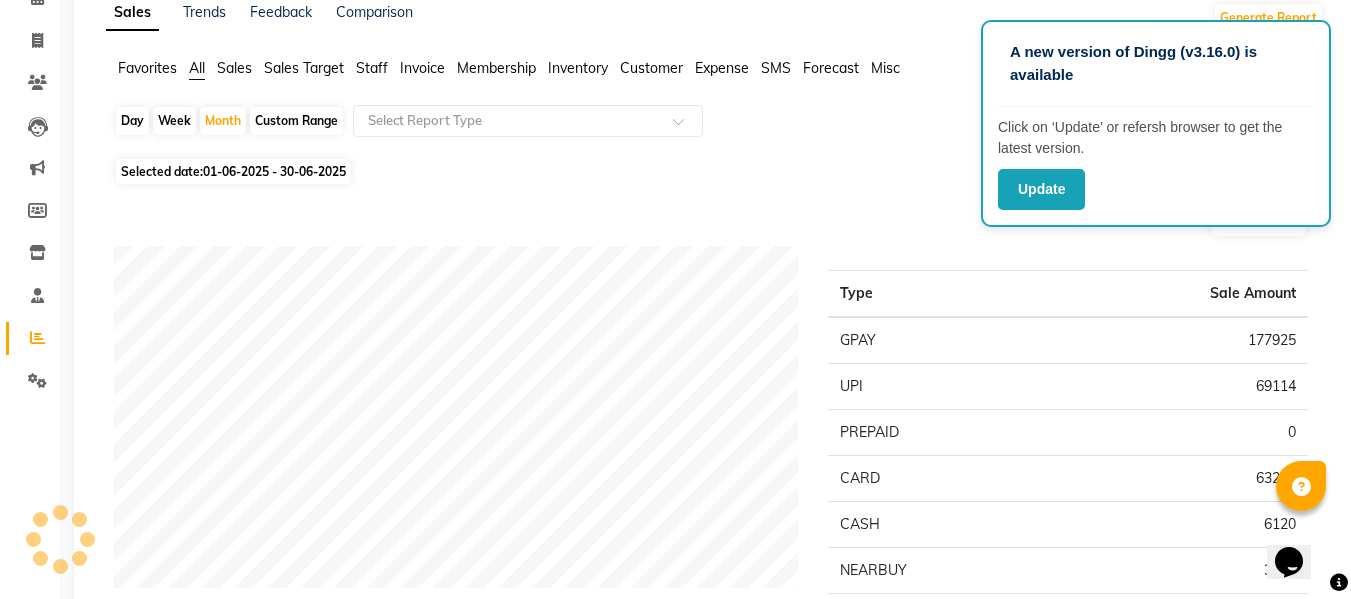 scroll, scrollTop: 0, scrollLeft: 0, axis: both 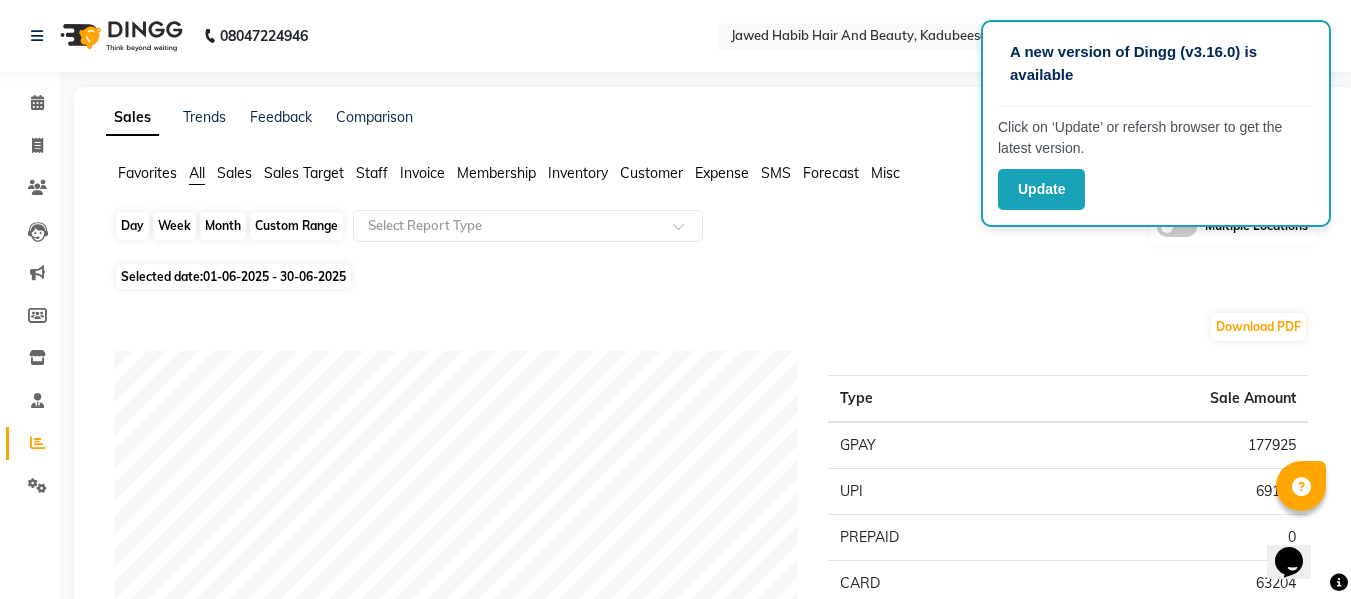 click on "Month" 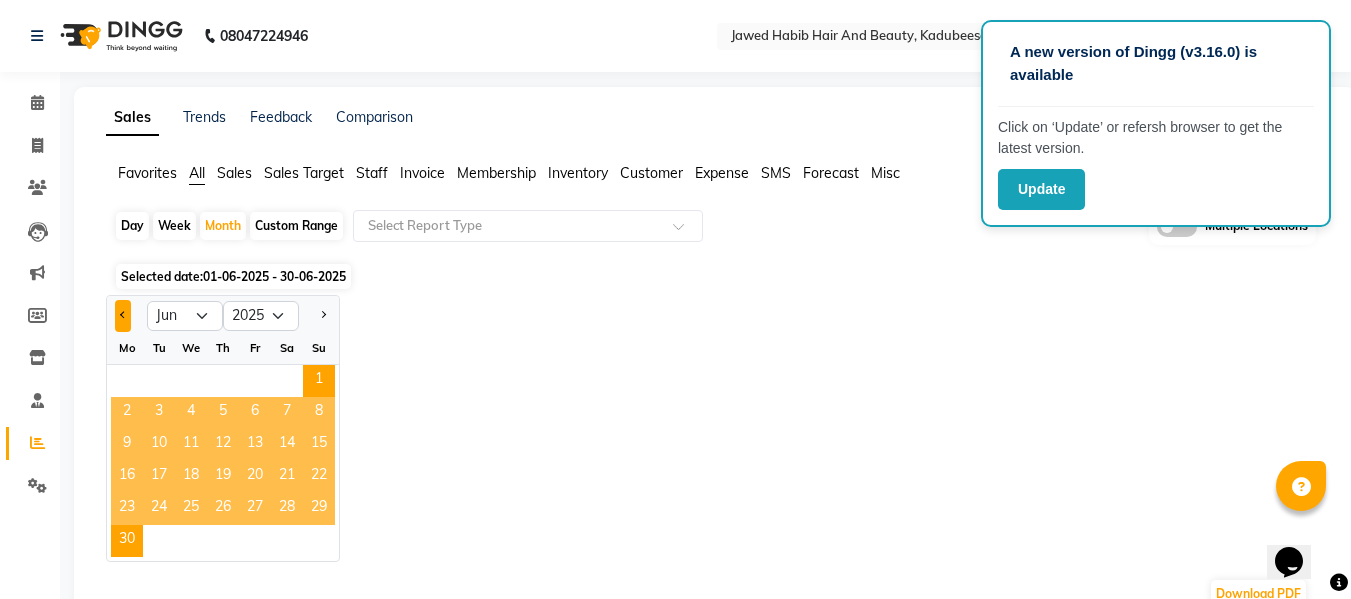click 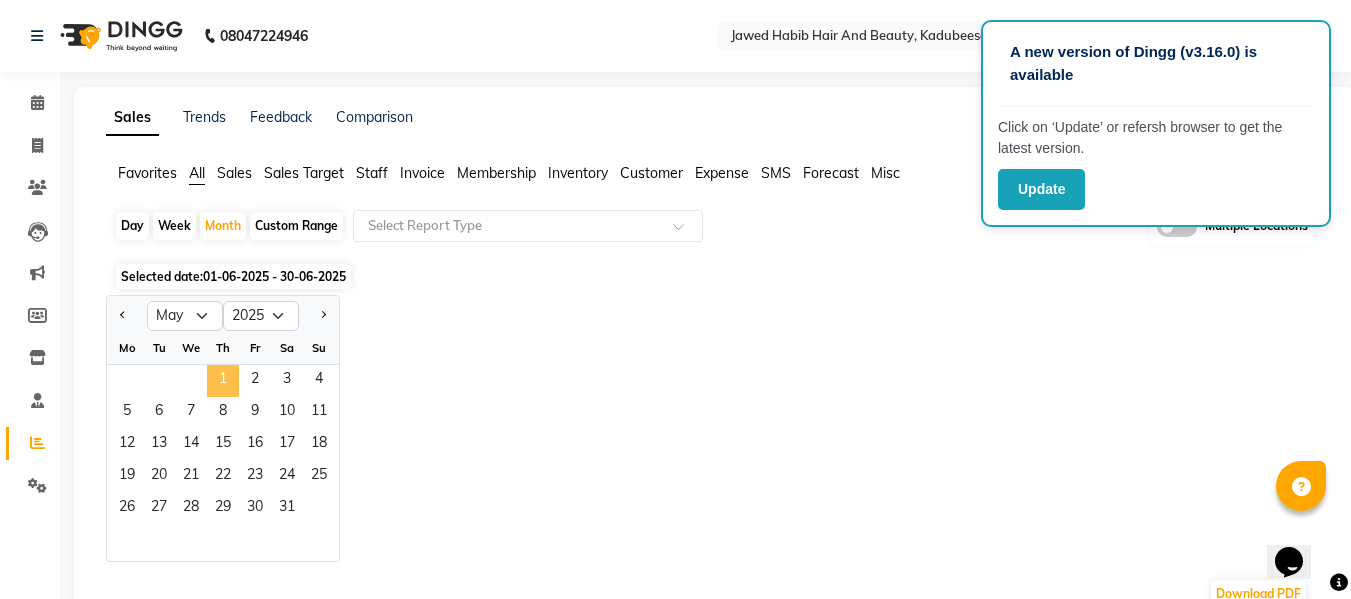 click on "1" 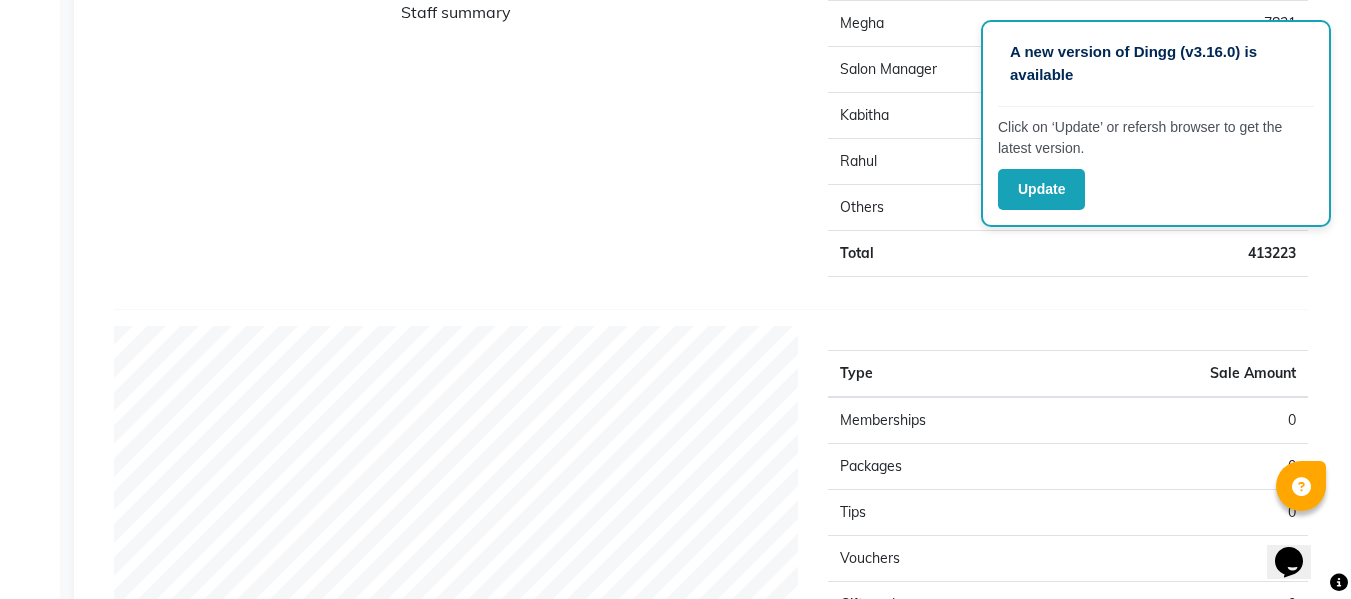 scroll, scrollTop: 1200, scrollLeft: 0, axis: vertical 